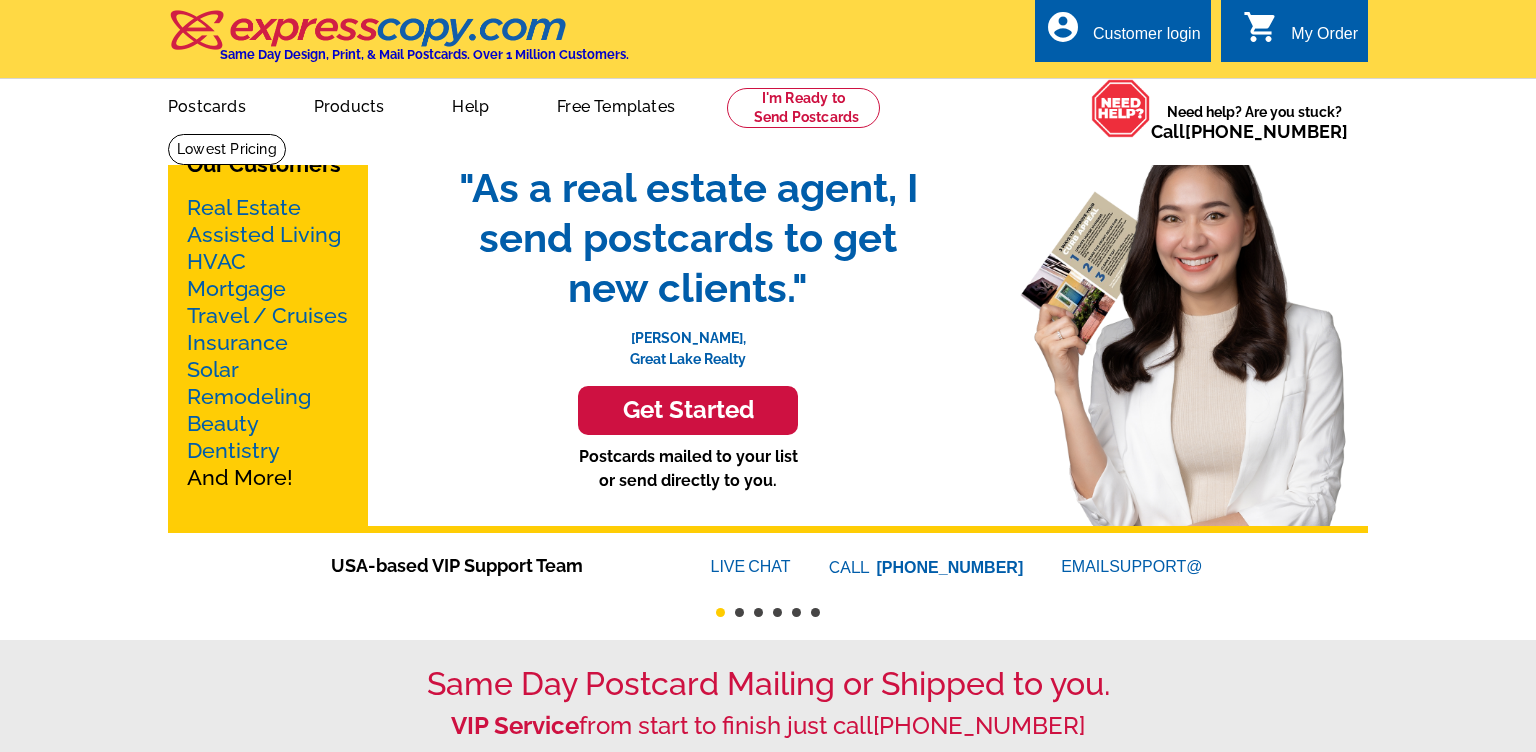 scroll, scrollTop: 0, scrollLeft: 0, axis: both 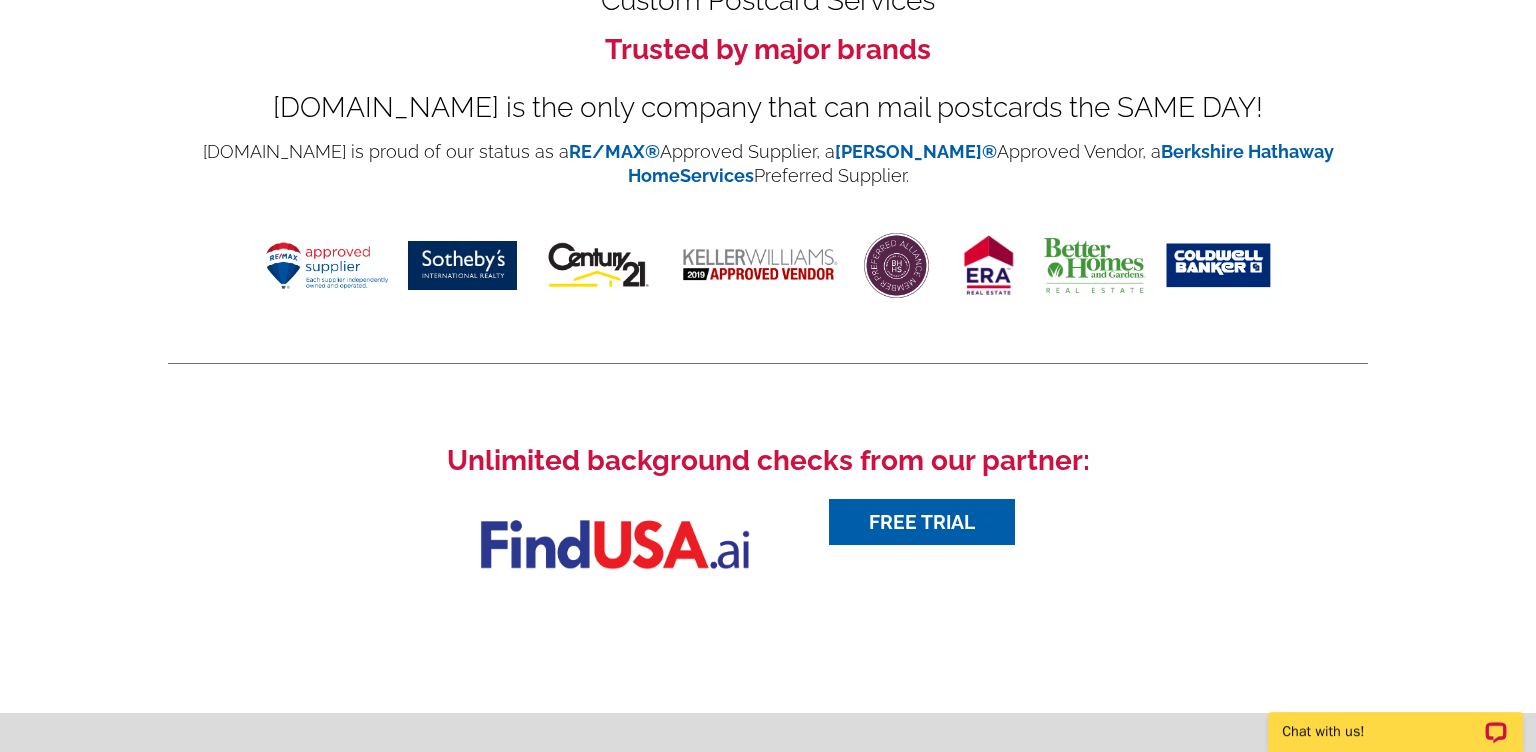 drag, startPoint x: 706, startPoint y: 619, endPoint x: 707, endPoint y: 603, distance: 16.03122 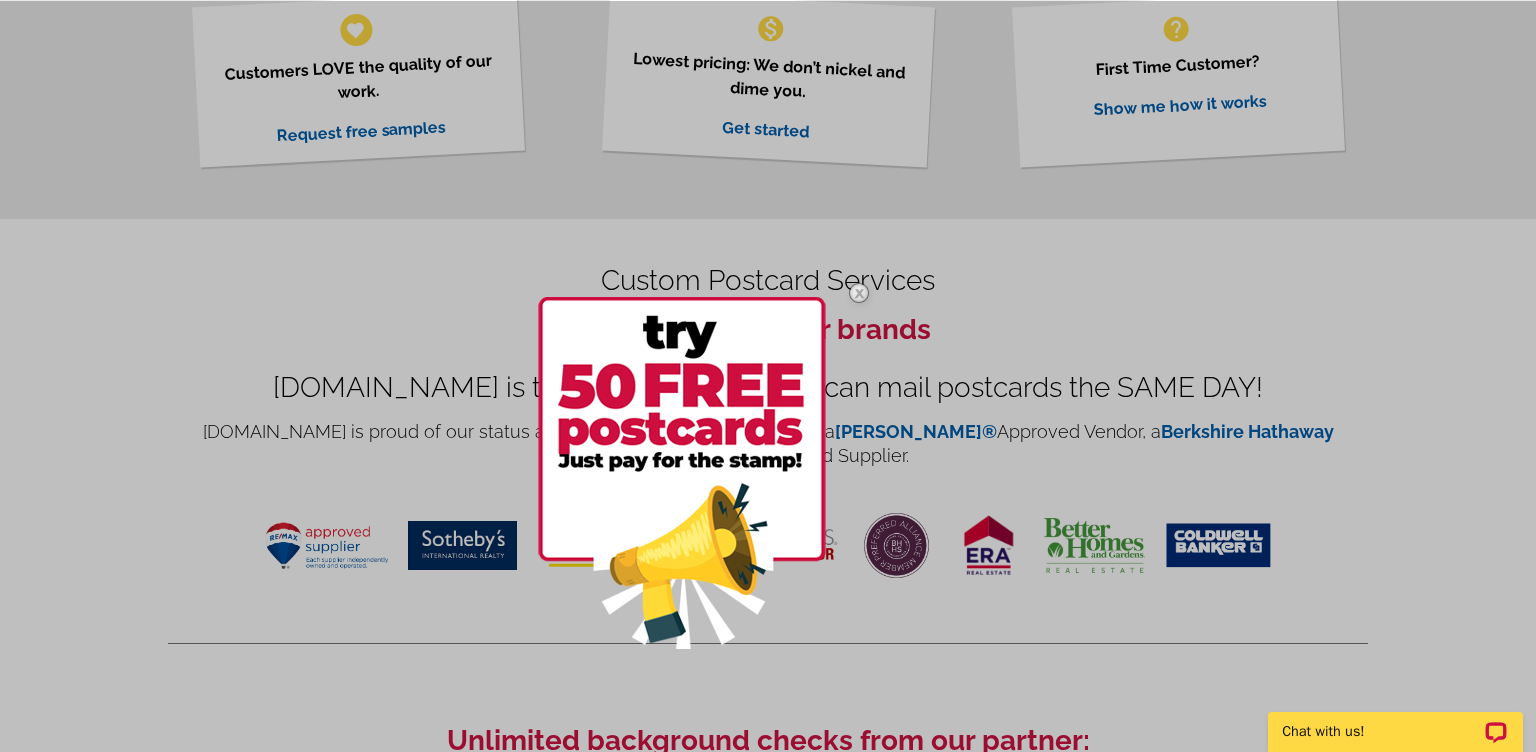 click at bounding box center (768, 377) 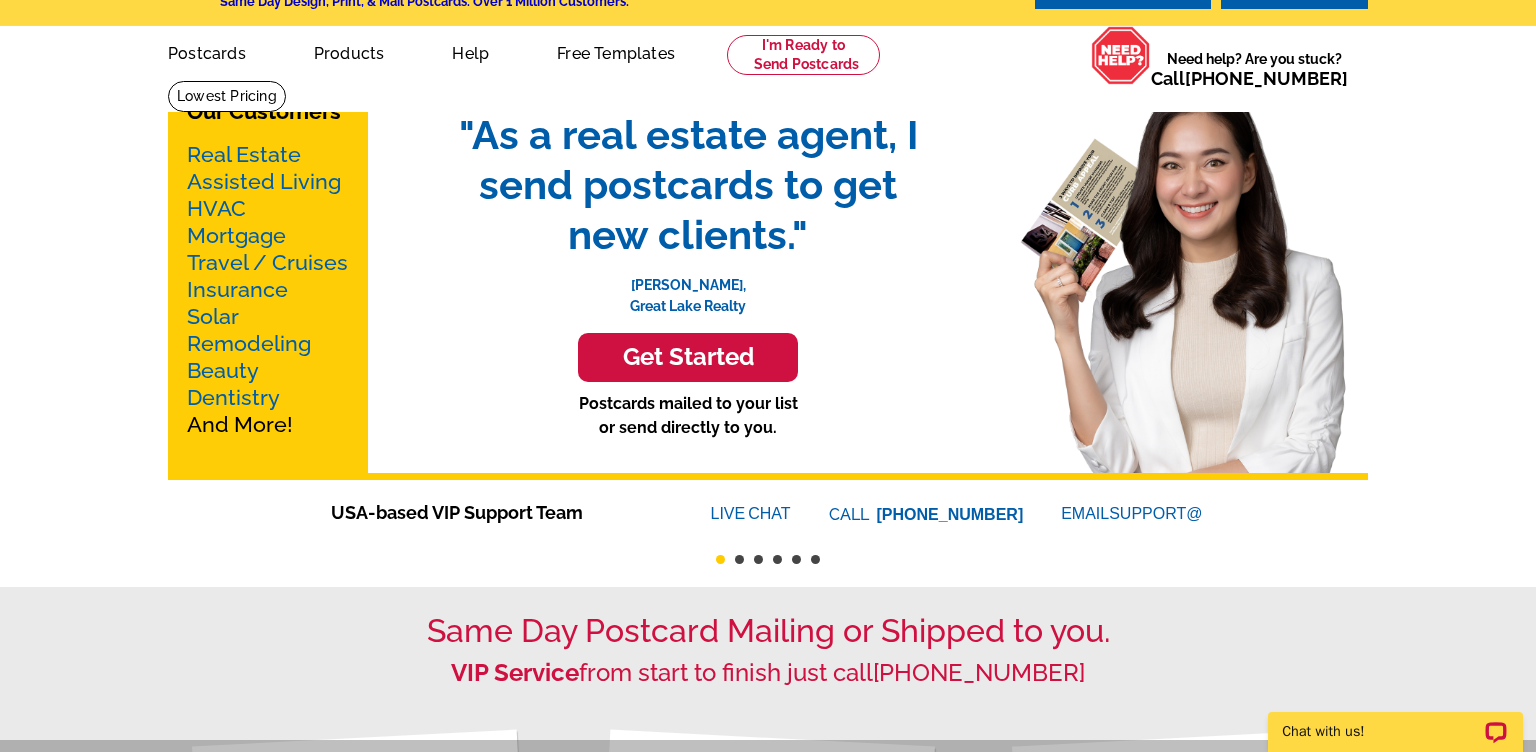 scroll, scrollTop: 0, scrollLeft: 0, axis: both 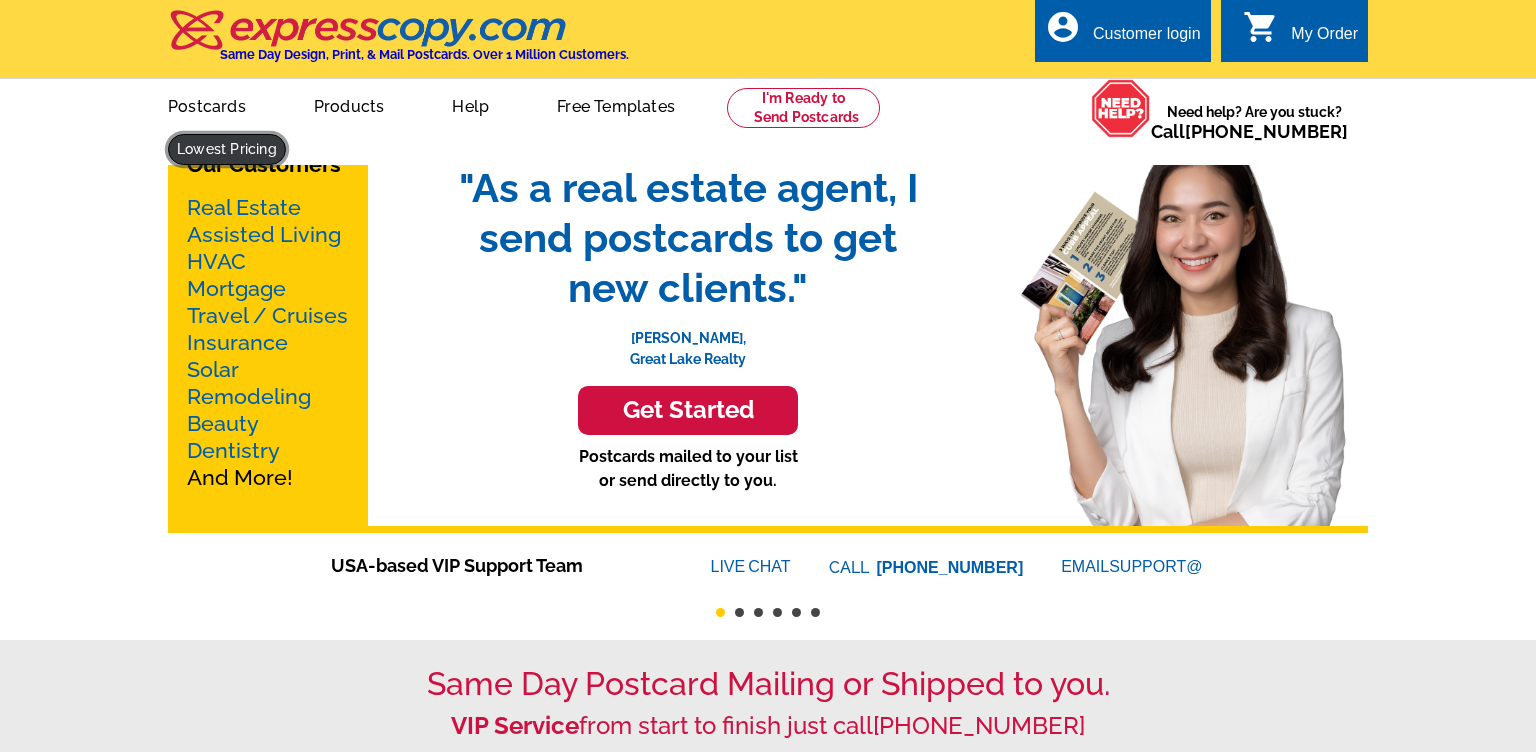 click at bounding box center [227, 149] 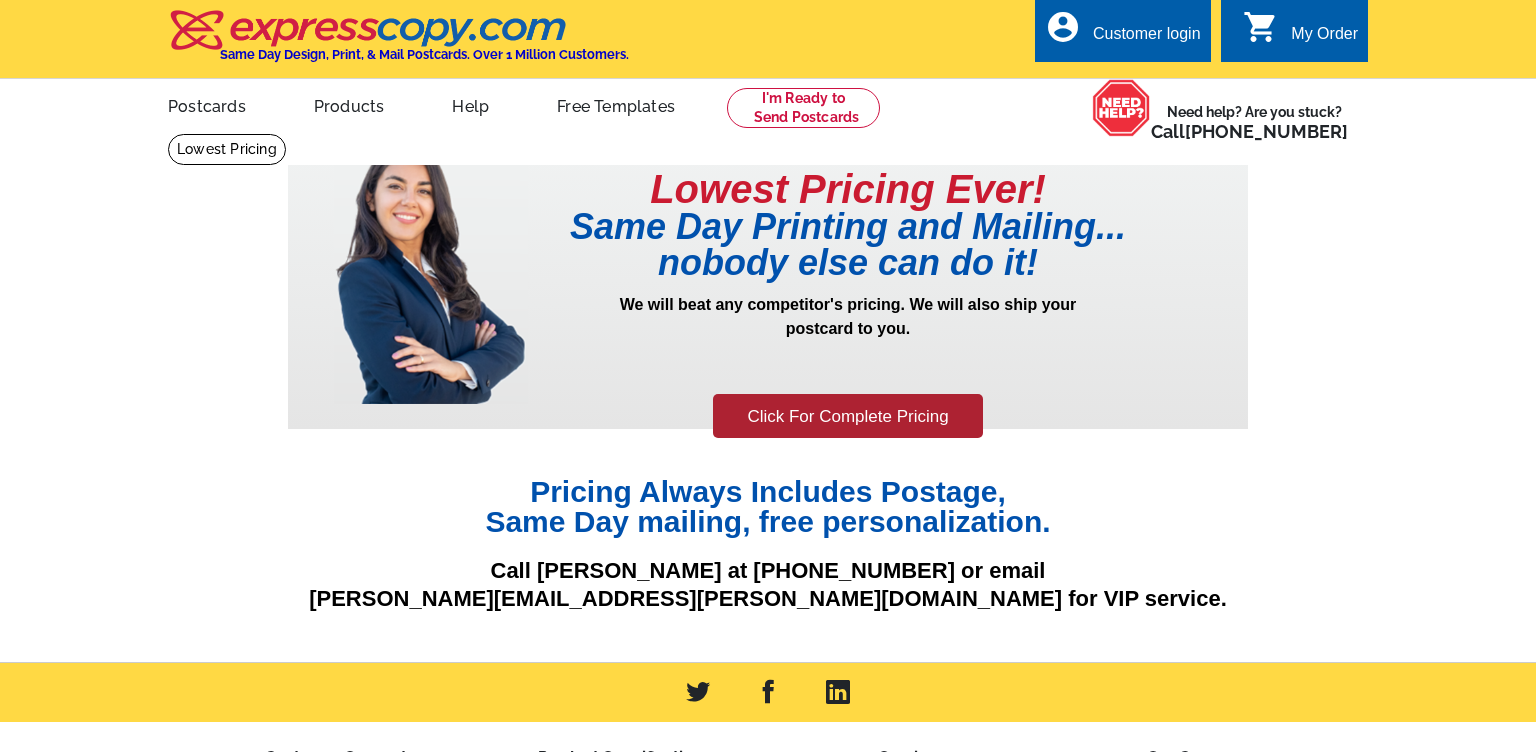 scroll, scrollTop: 0, scrollLeft: 0, axis: both 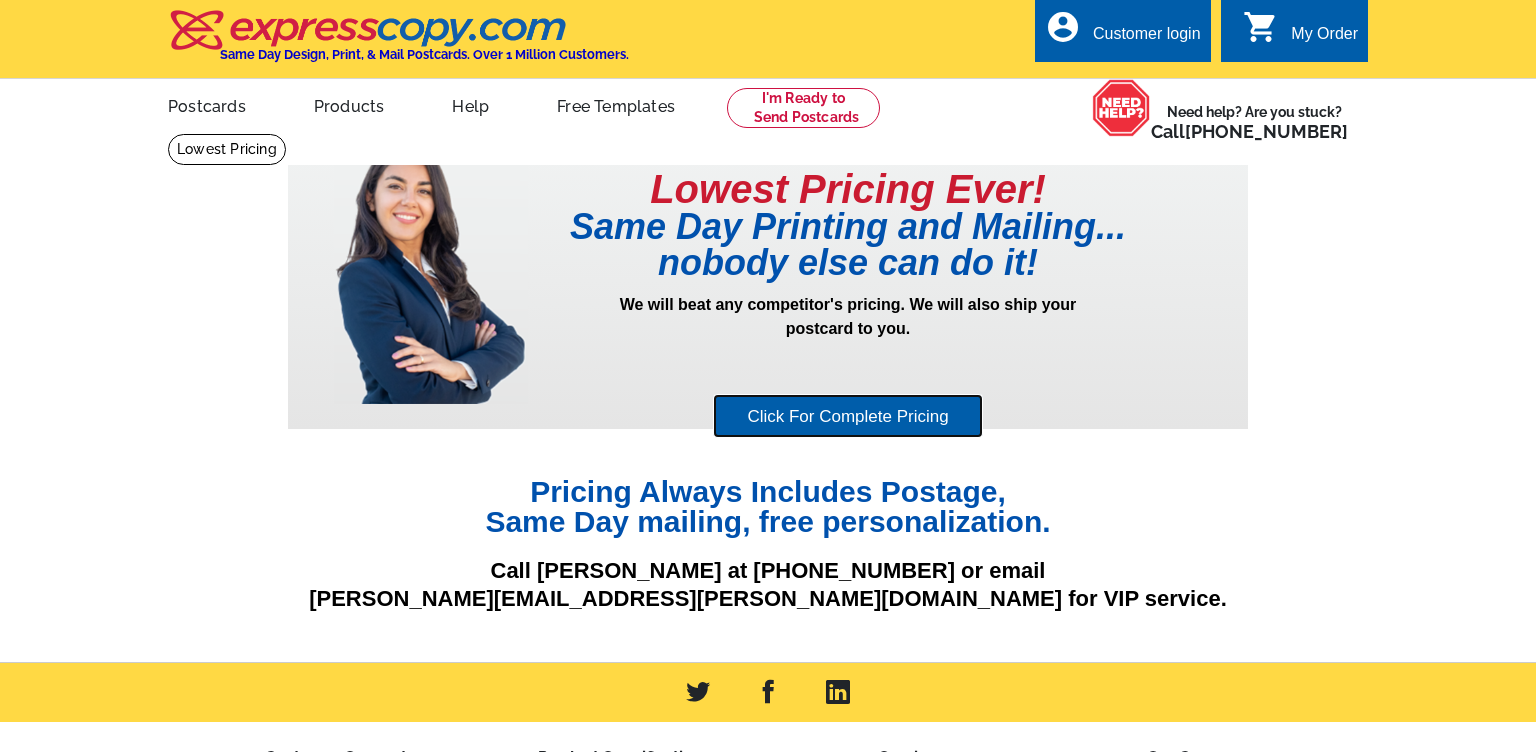 click on "Click For Complete Pricing" at bounding box center (847, 416) 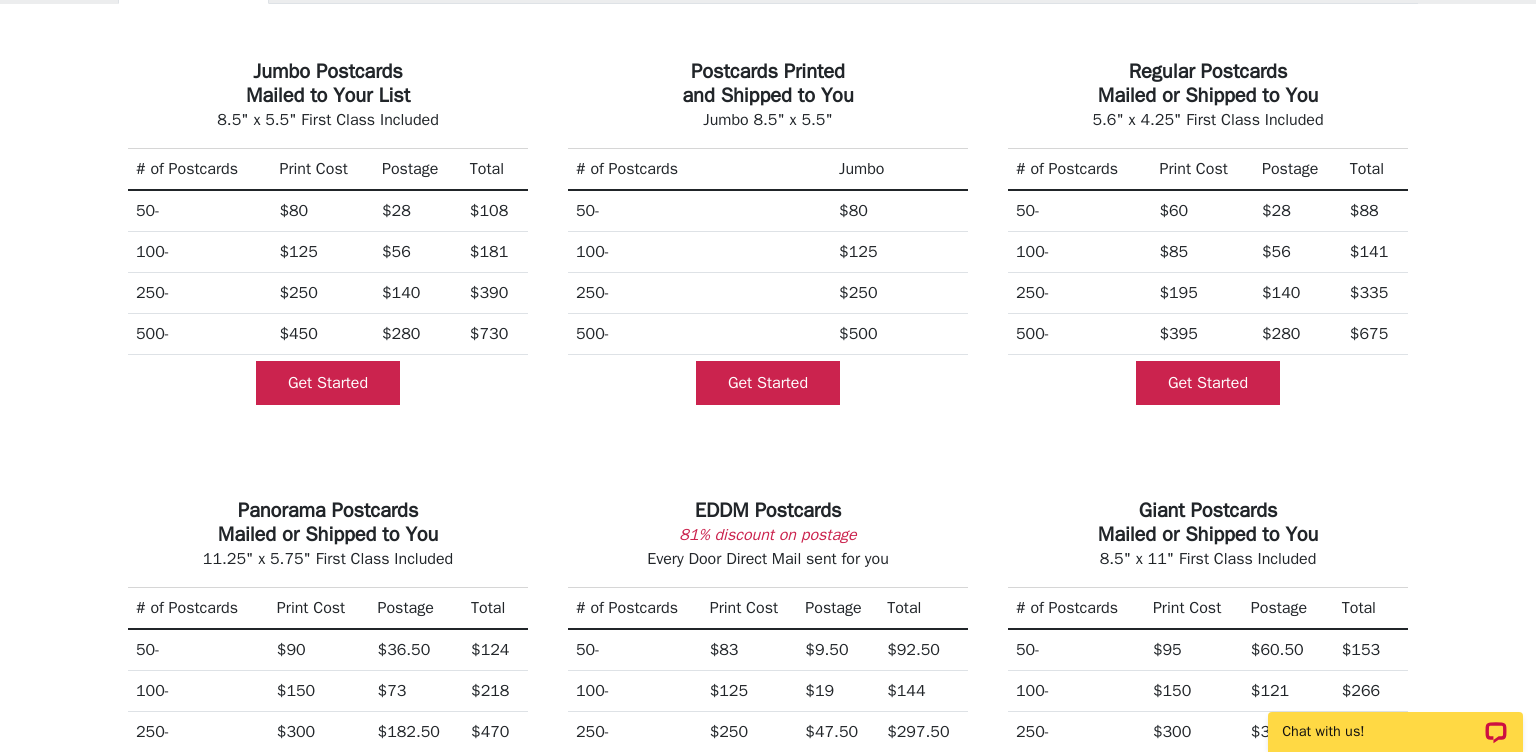 scroll, scrollTop: 0, scrollLeft: 0, axis: both 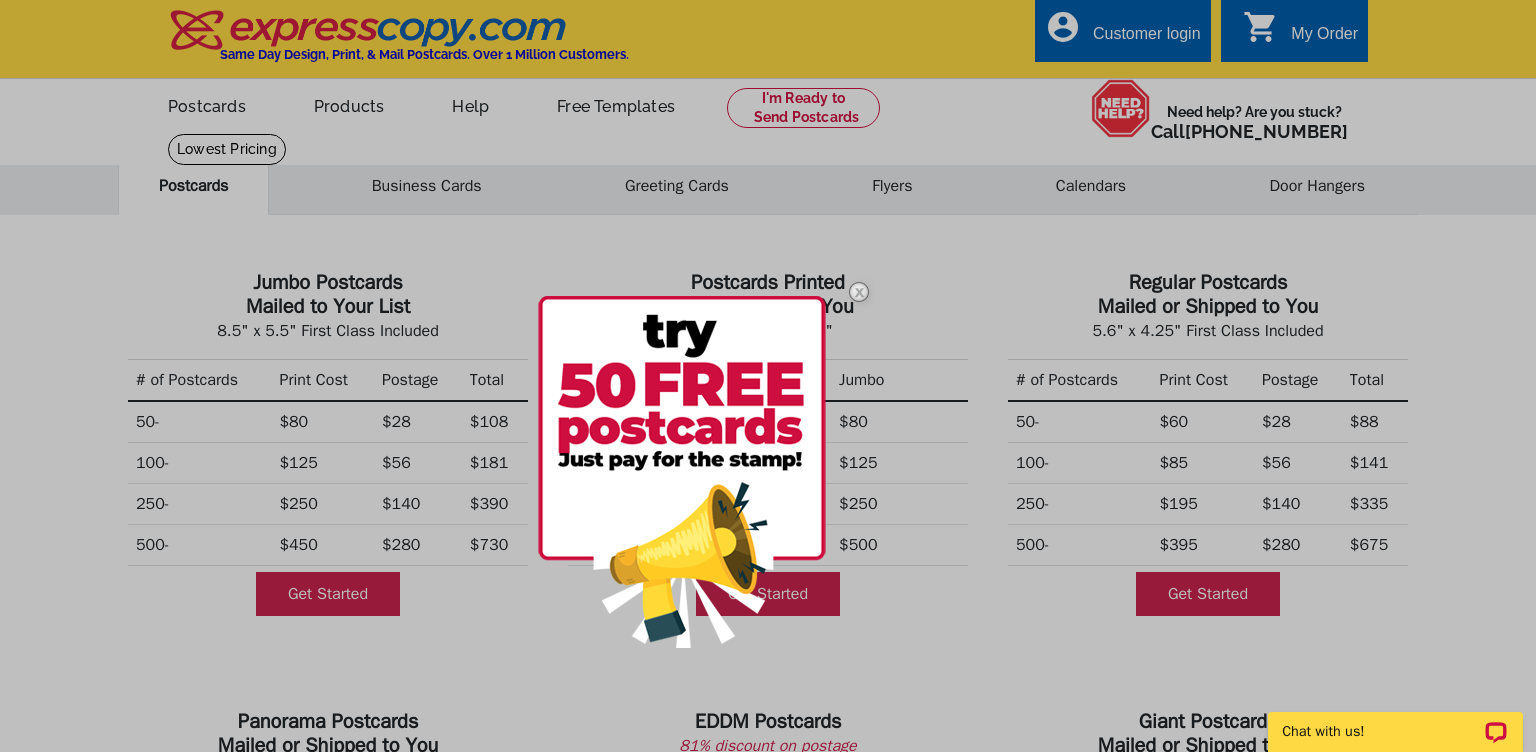 click at bounding box center [859, 292] 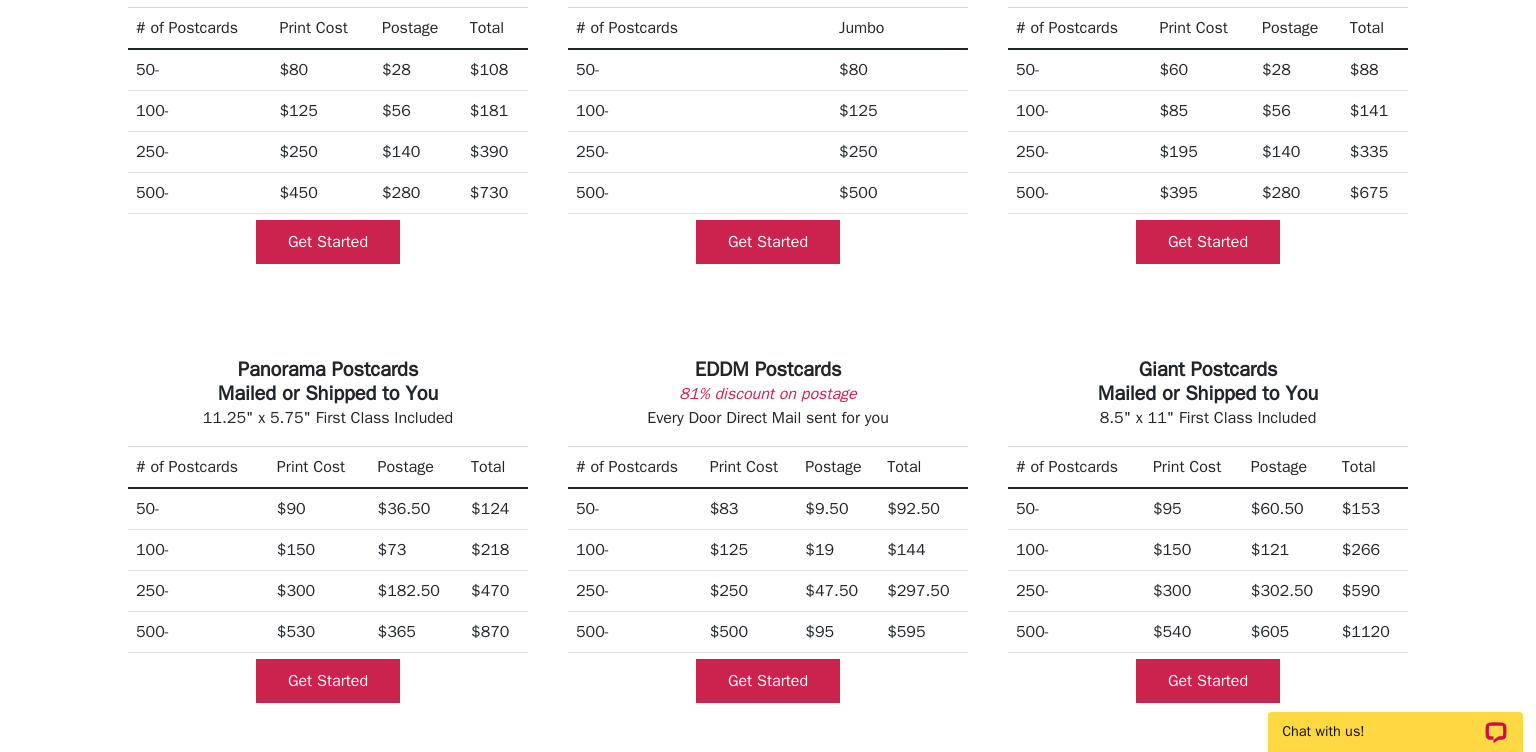 scroll, scrollTop: 422, scrollLeft: 0, axis: vertical 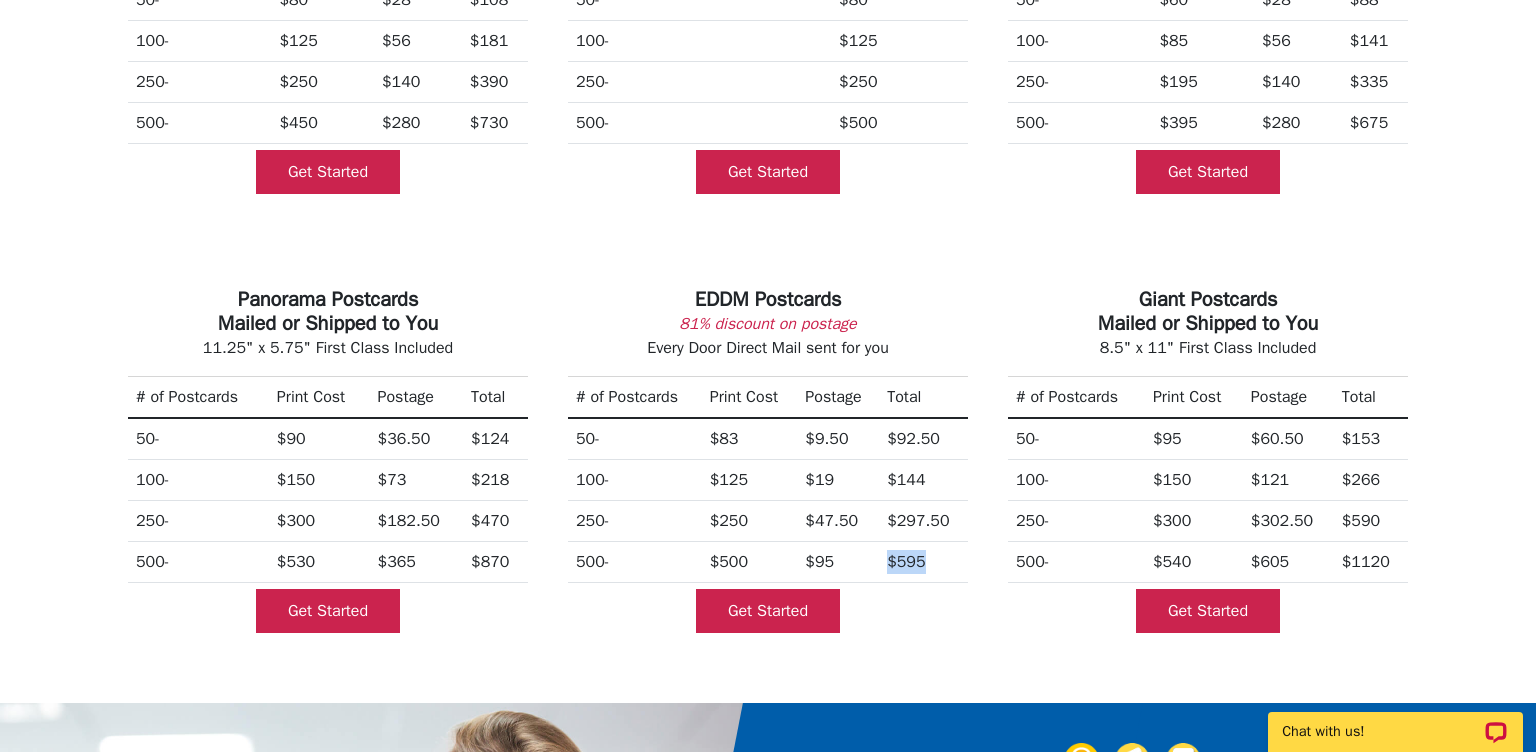 drag, startPoint x: 930, startPoint y: 563, endPoint x: 895, endPoint y: 565, distance: 35.057095 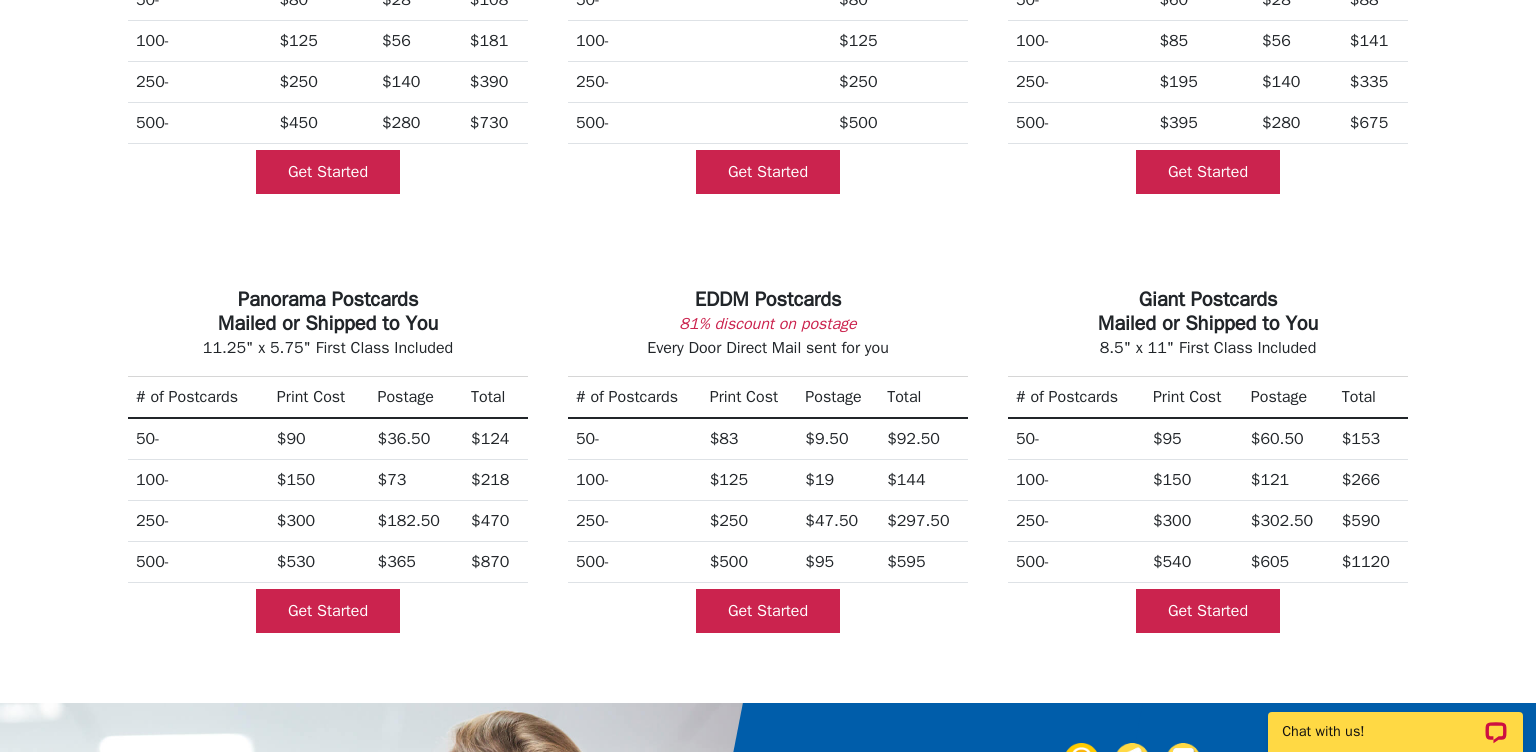 click on "$595" at bounding box center [923, 562] 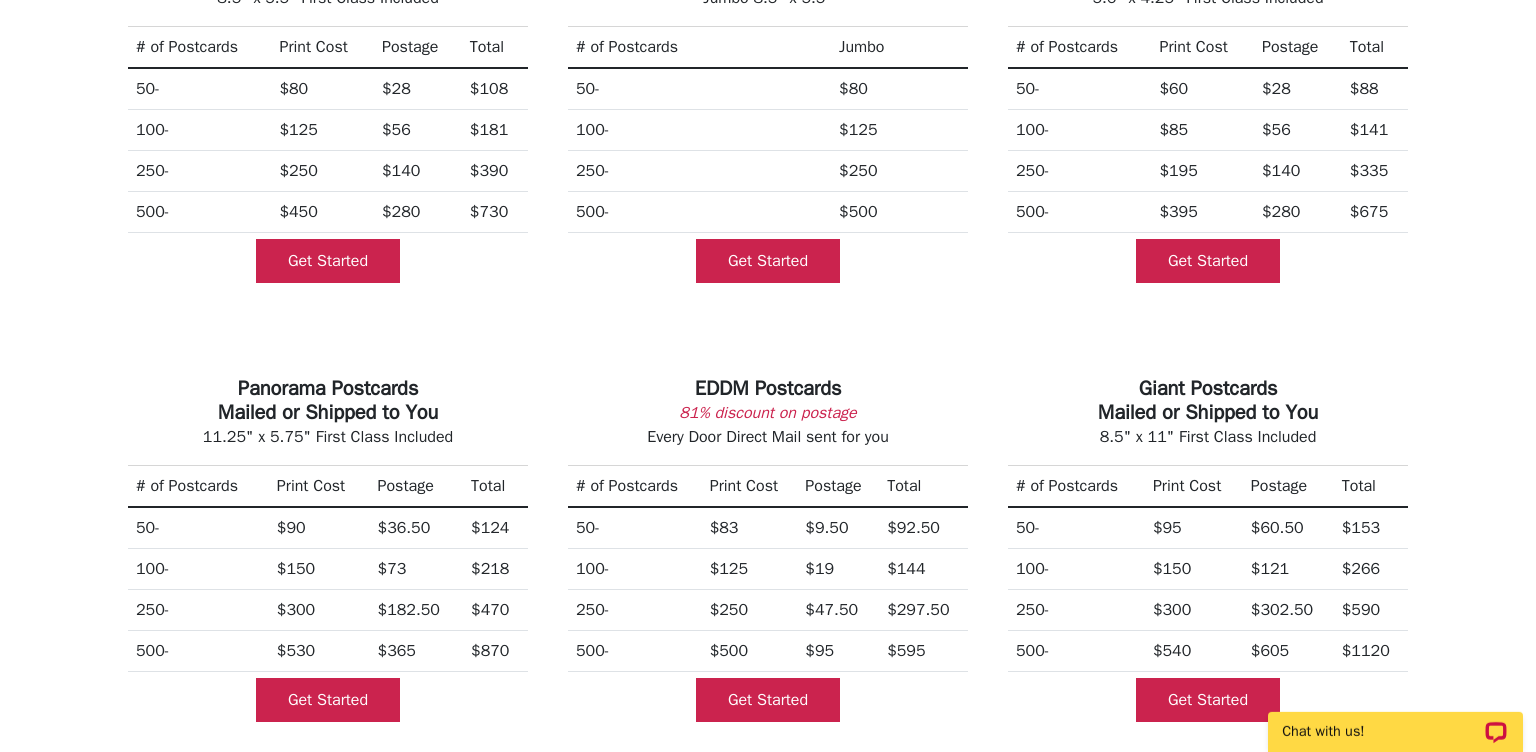 scroll, scrollTop: 422, scrollLeft: 0, axis: vertical 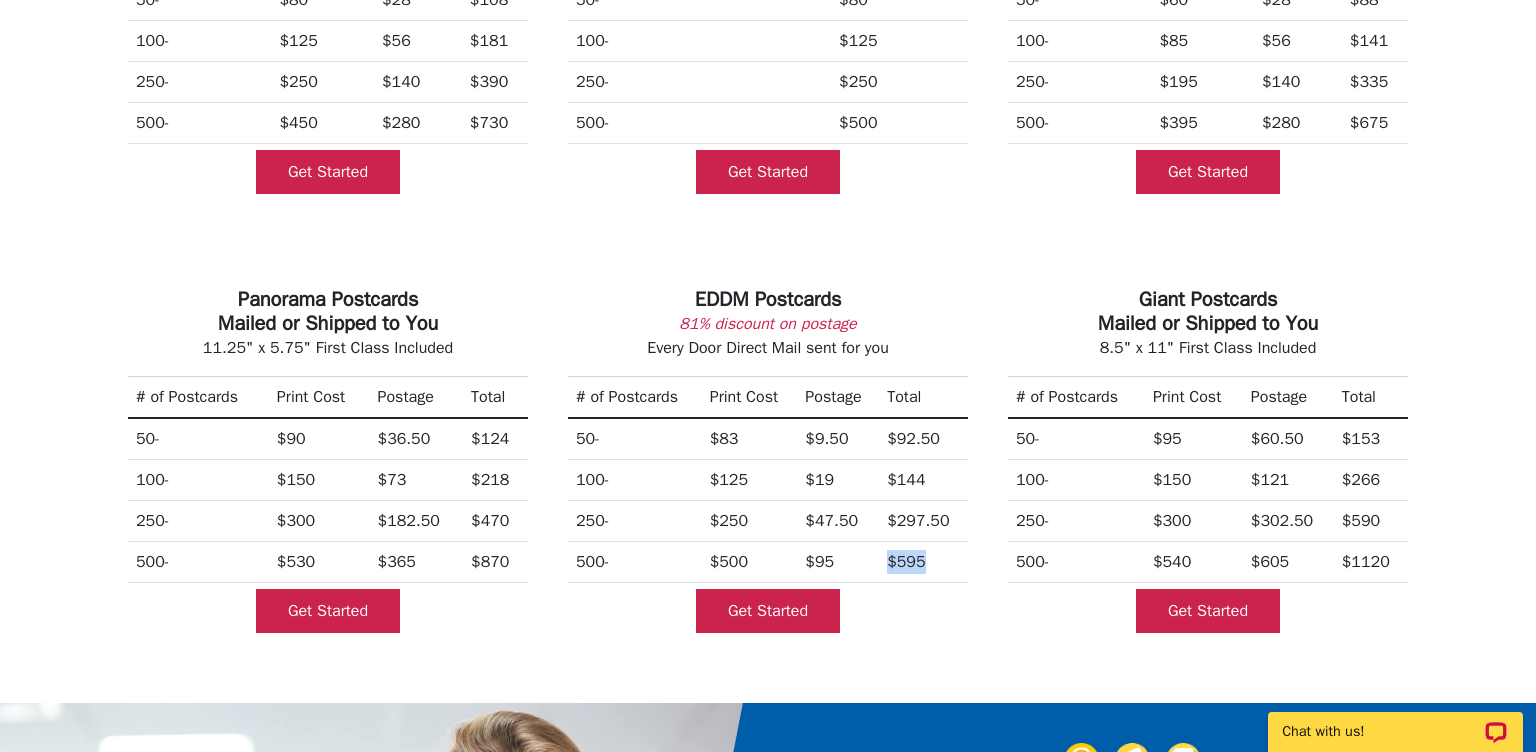 drag, startPoint x: 893, startPoint y: 569, endPoint x: 863, endPoint y: 570, distance: 30.016663 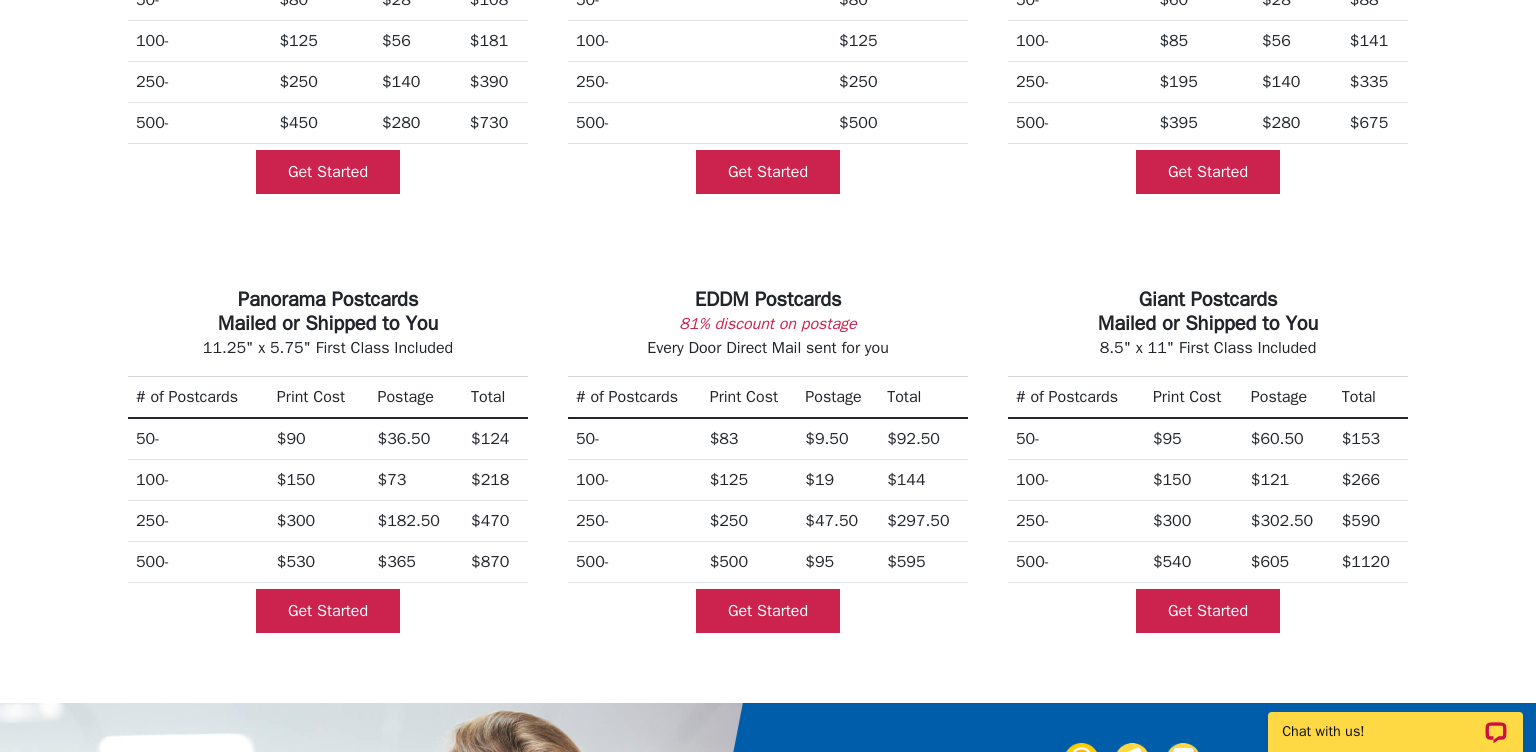 click on "EDDM Postcards 81% discount on postage Every Door Direct Mail sent for you
# of Postcards
Print Cost
Postage
Total
50-
$83
$9.50
$92.50
100-
$125
$19
$144
250-
$250
$47.50
$297.50
500-
$500
$95
$595
Get Started" at bounding box center [768, 455] 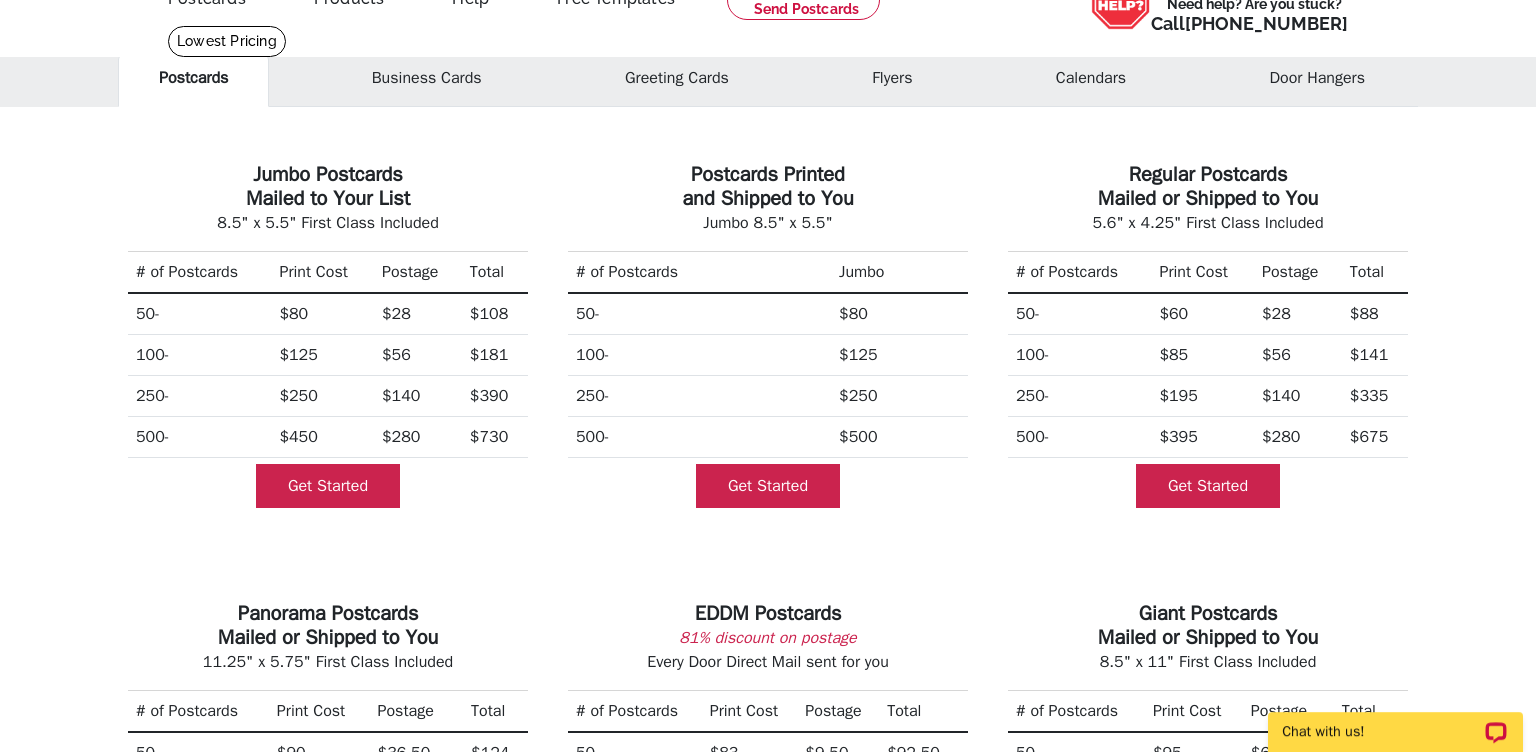 scroll, scrollTop: 105, scrollLeft: 0, axis: vertical 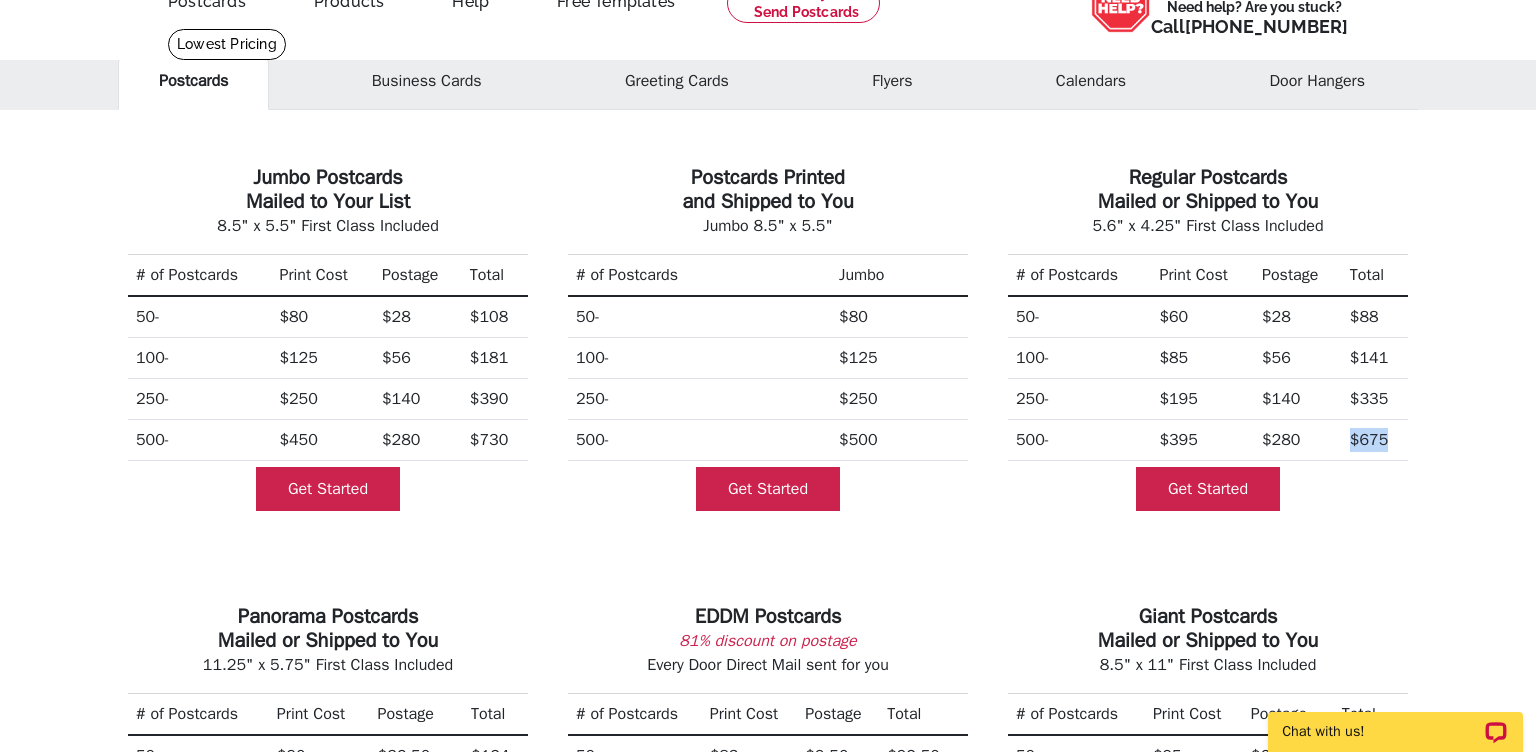 drag, startPoint x: 1396, startPoint y: 438, endPoint x: 1348, endPoint y: 446, distance: 48.6621 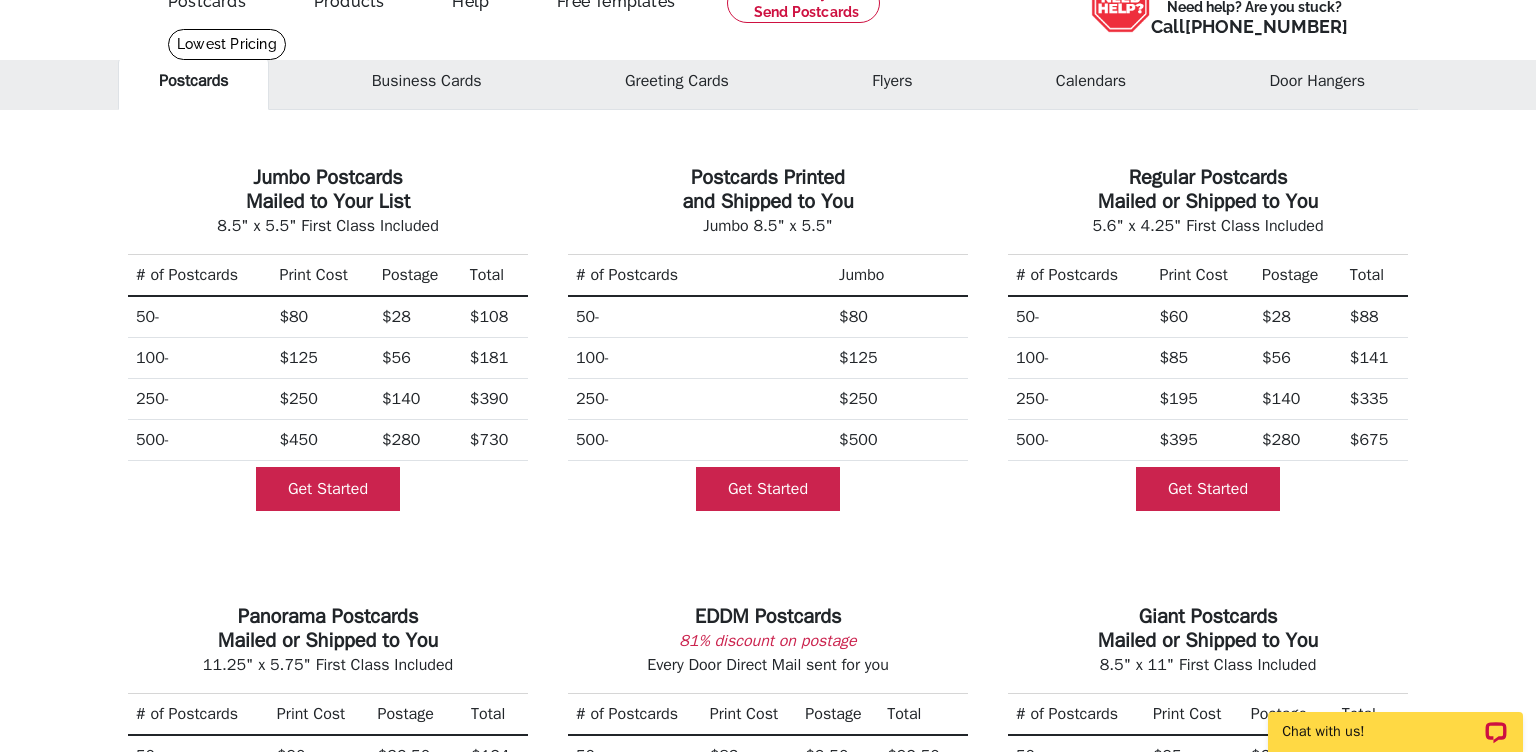 drag, startPoint x: 1001, startPoint y: 502, endPoint x: 967, endPoint y: 534, distance: 46.69047 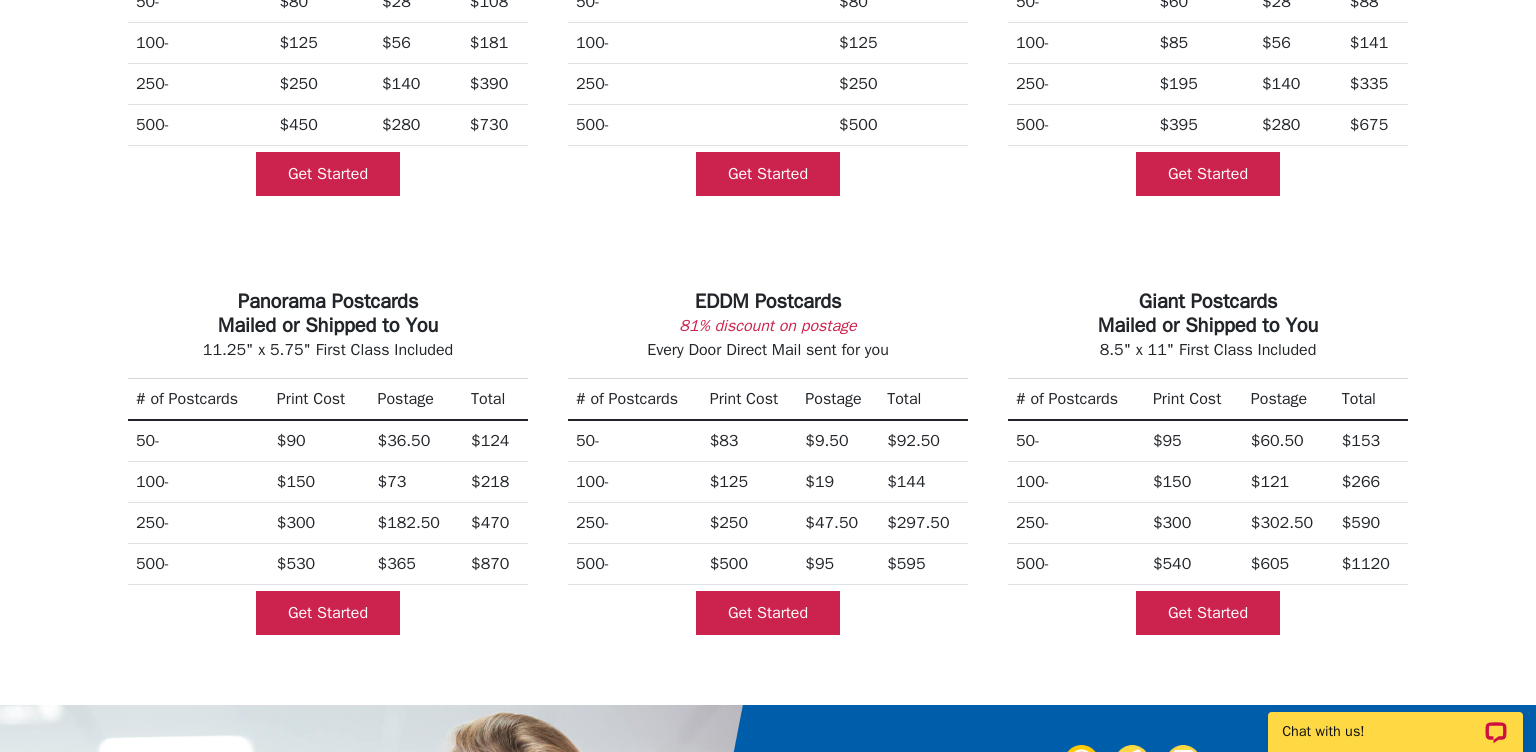 scroll, scrollTop: 422, scrollLeft: 0, axis: vertical 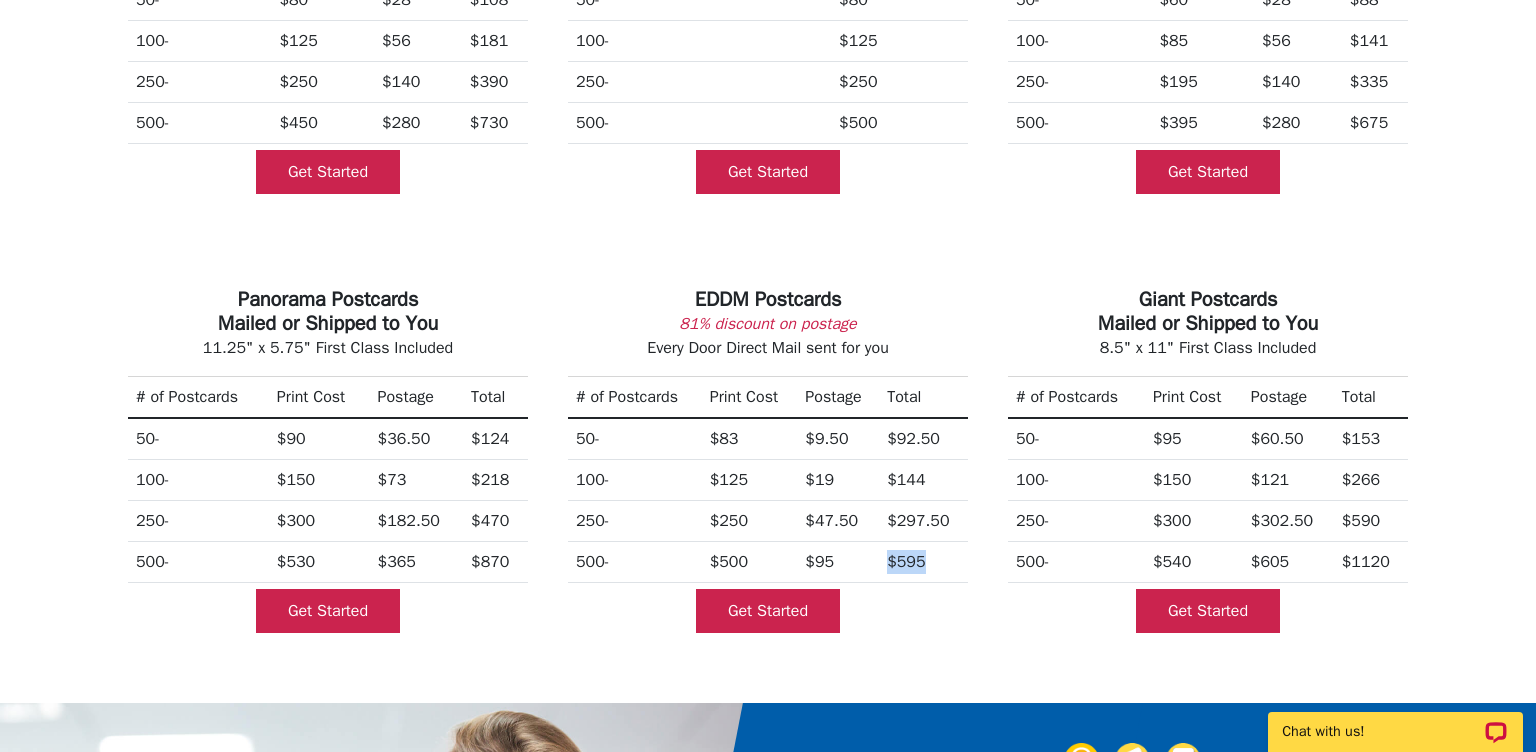 drag, startPoint x: 931, startPoint y: 555, endPoint x: 896, endPoint y: 561, distance: 35.510563 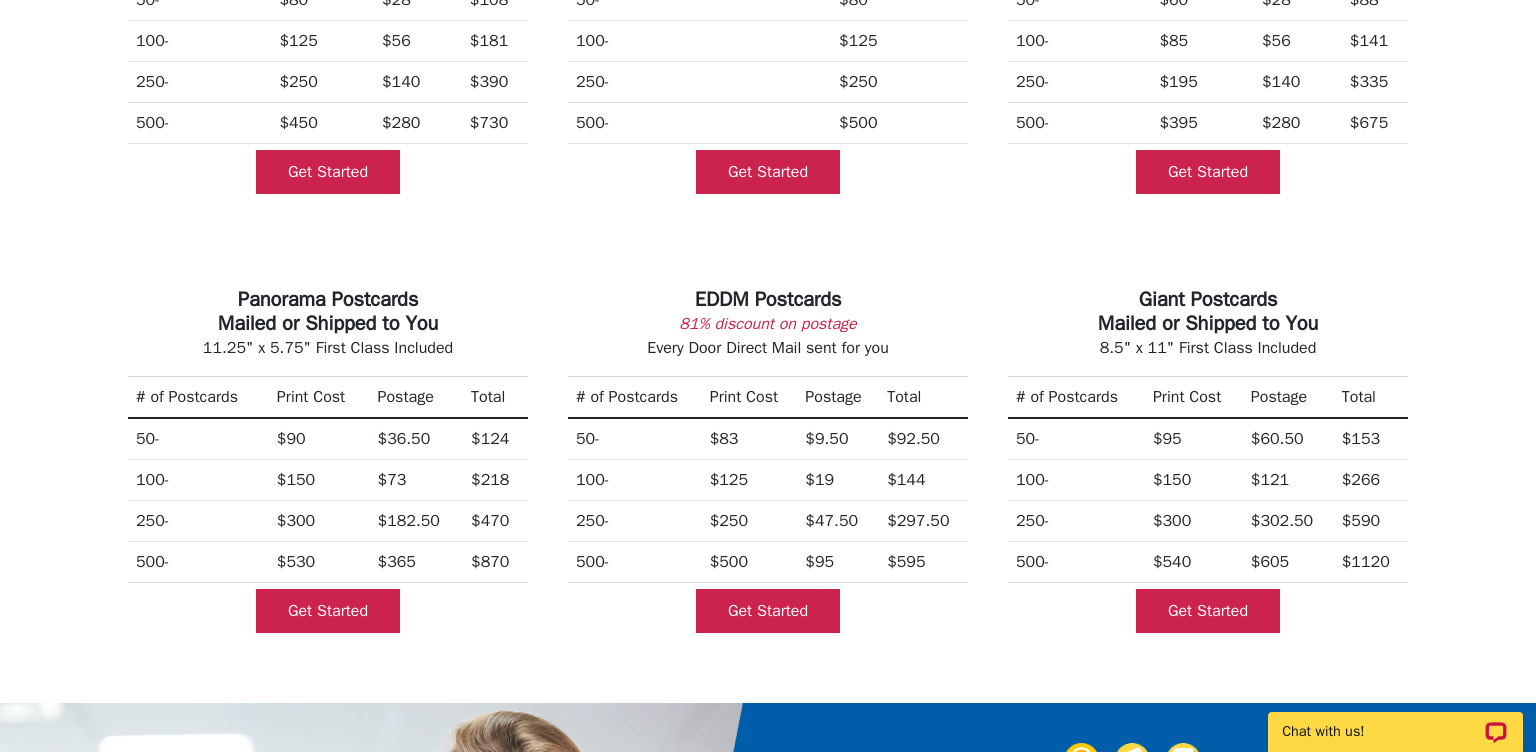 click on "Get Started" at bounding box center [768, 603] 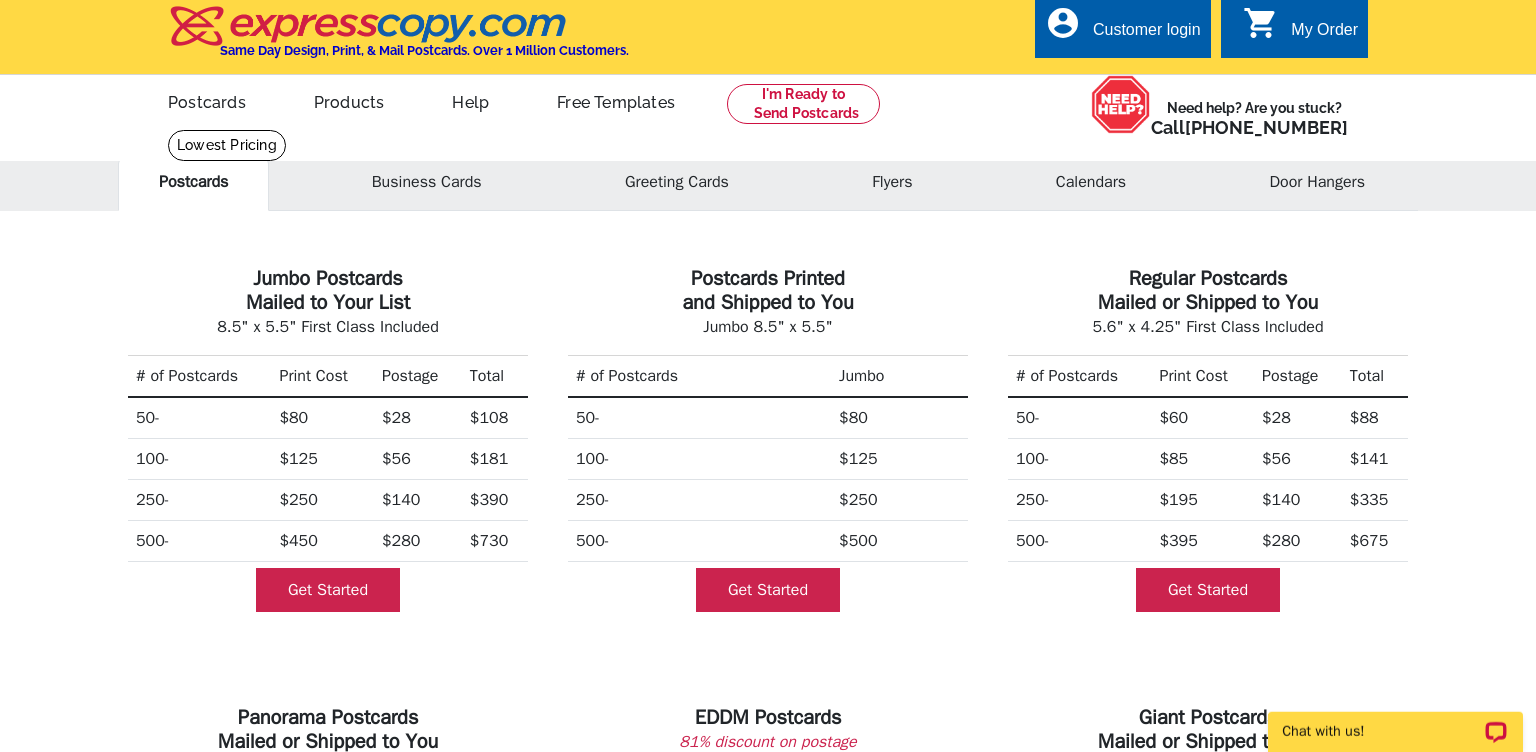 scroll, scrollTop: 0, scrollLeft: 0, axis: both 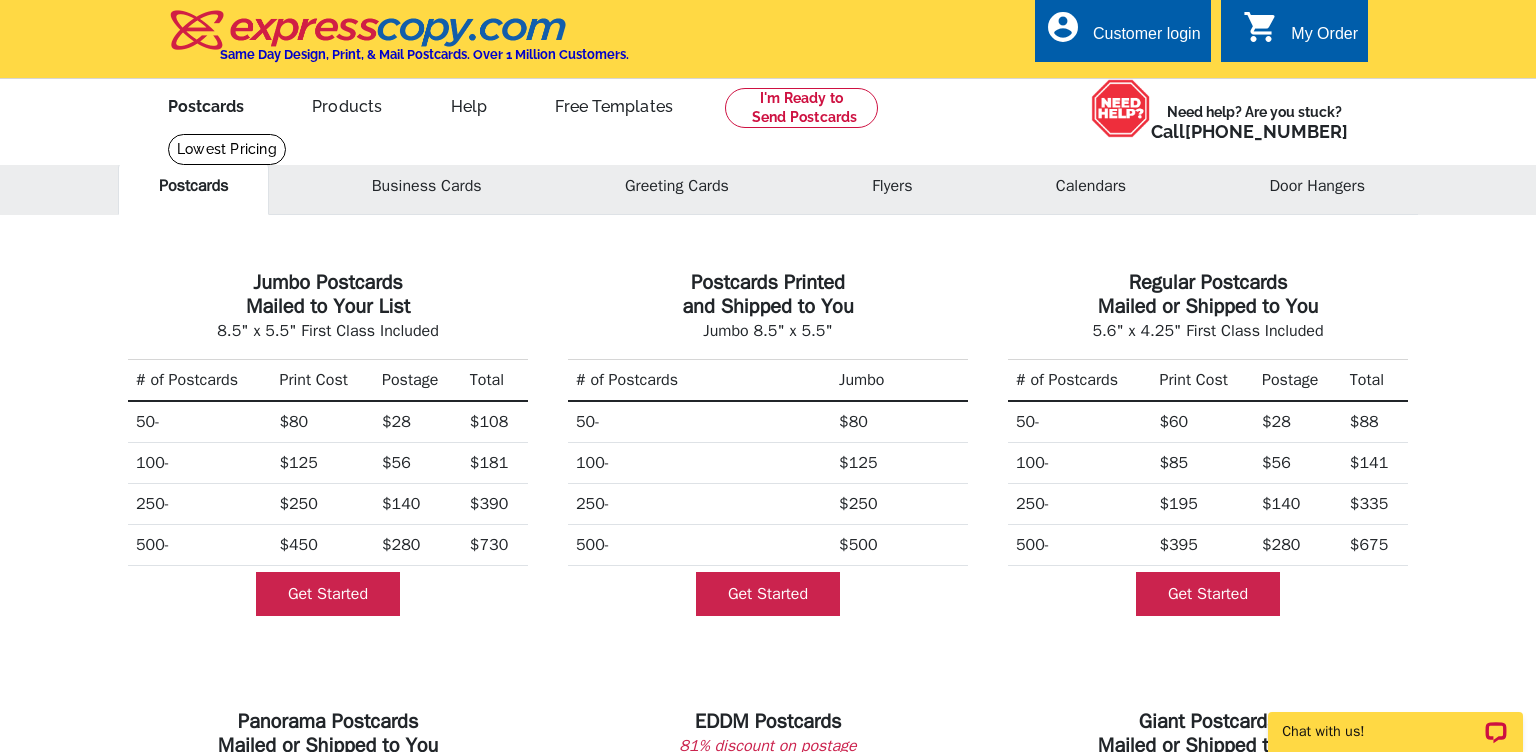 click on "Postcards" at bounding box center [206, 104] 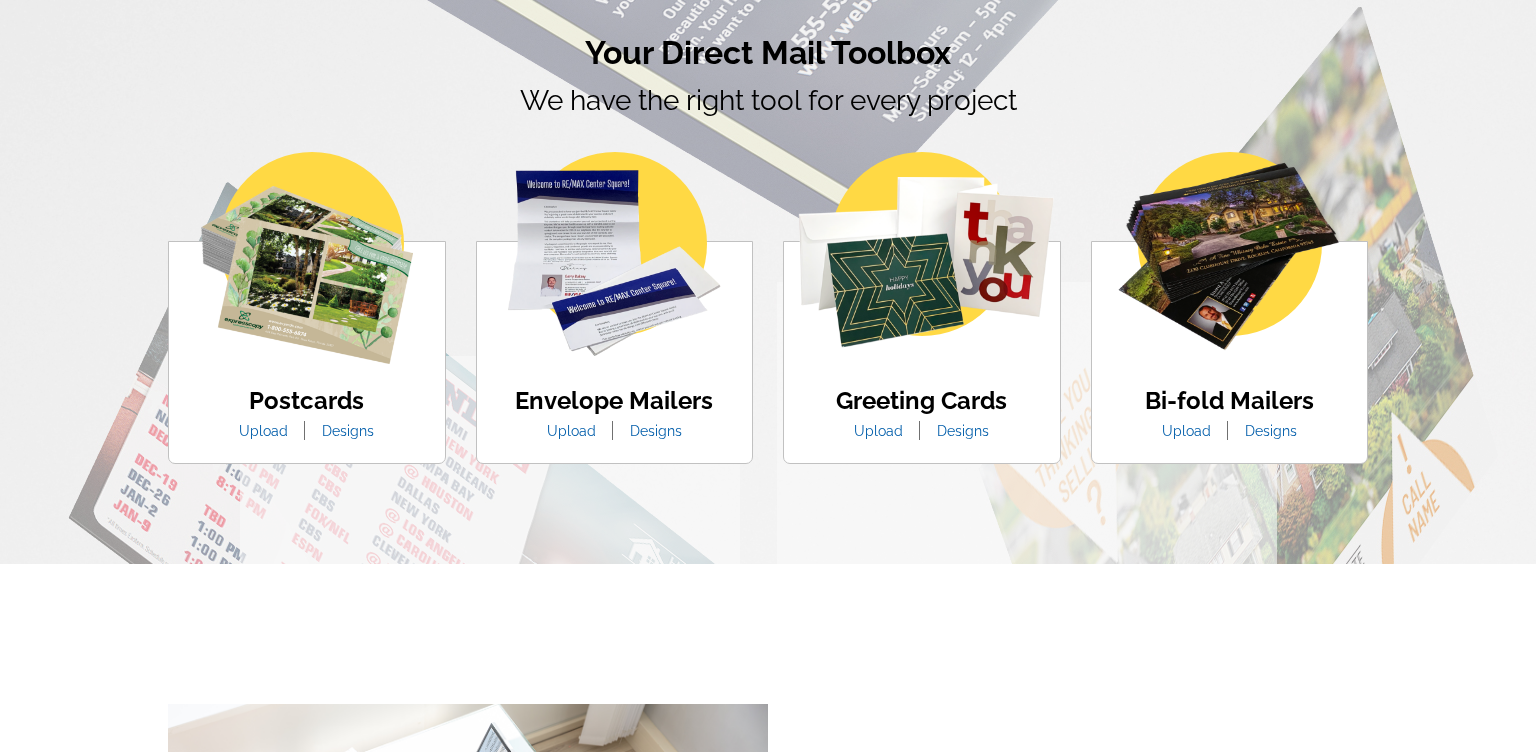 scroll, scrollTop: 0, scrollLeft: 0, axis: both 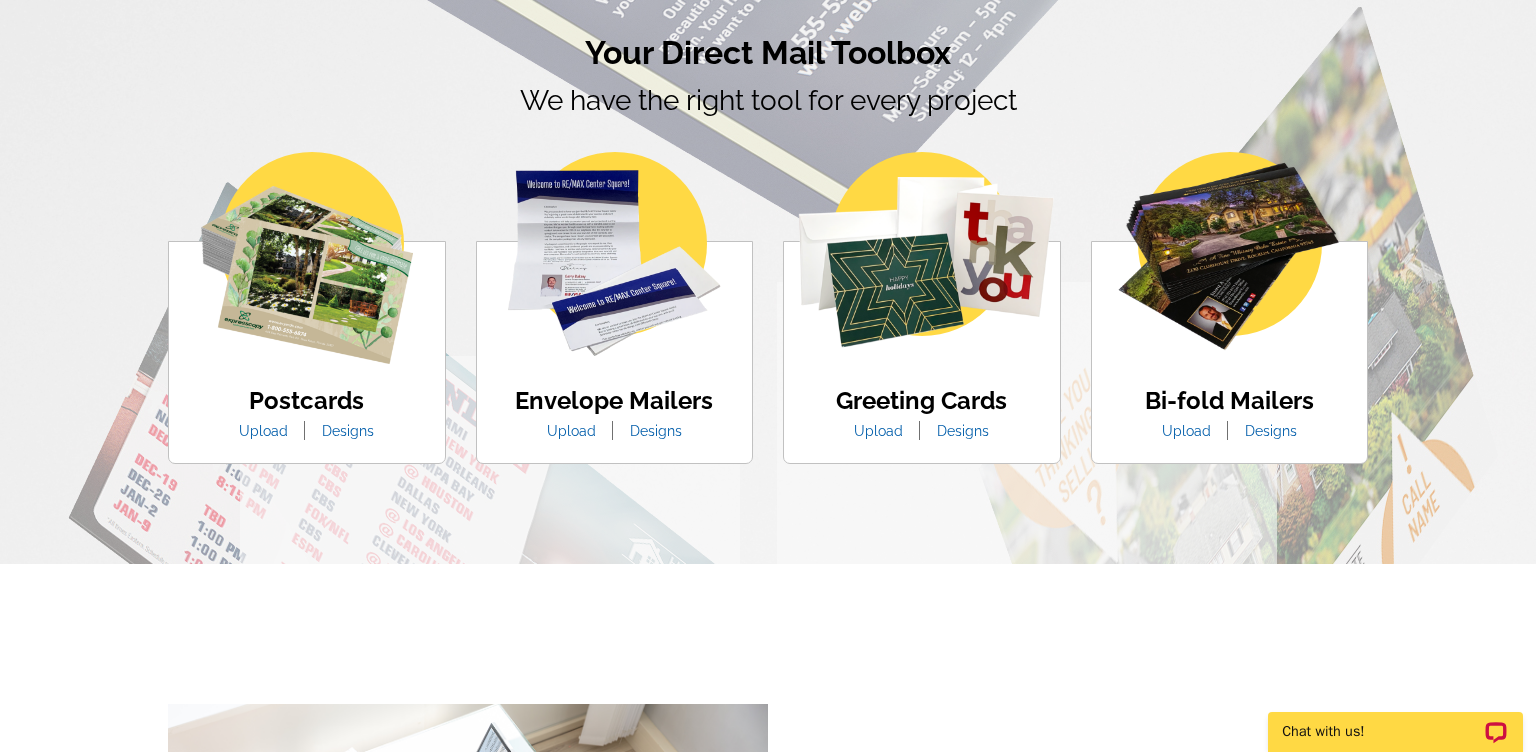 click on "Designs" at bounding box center (348, 431) 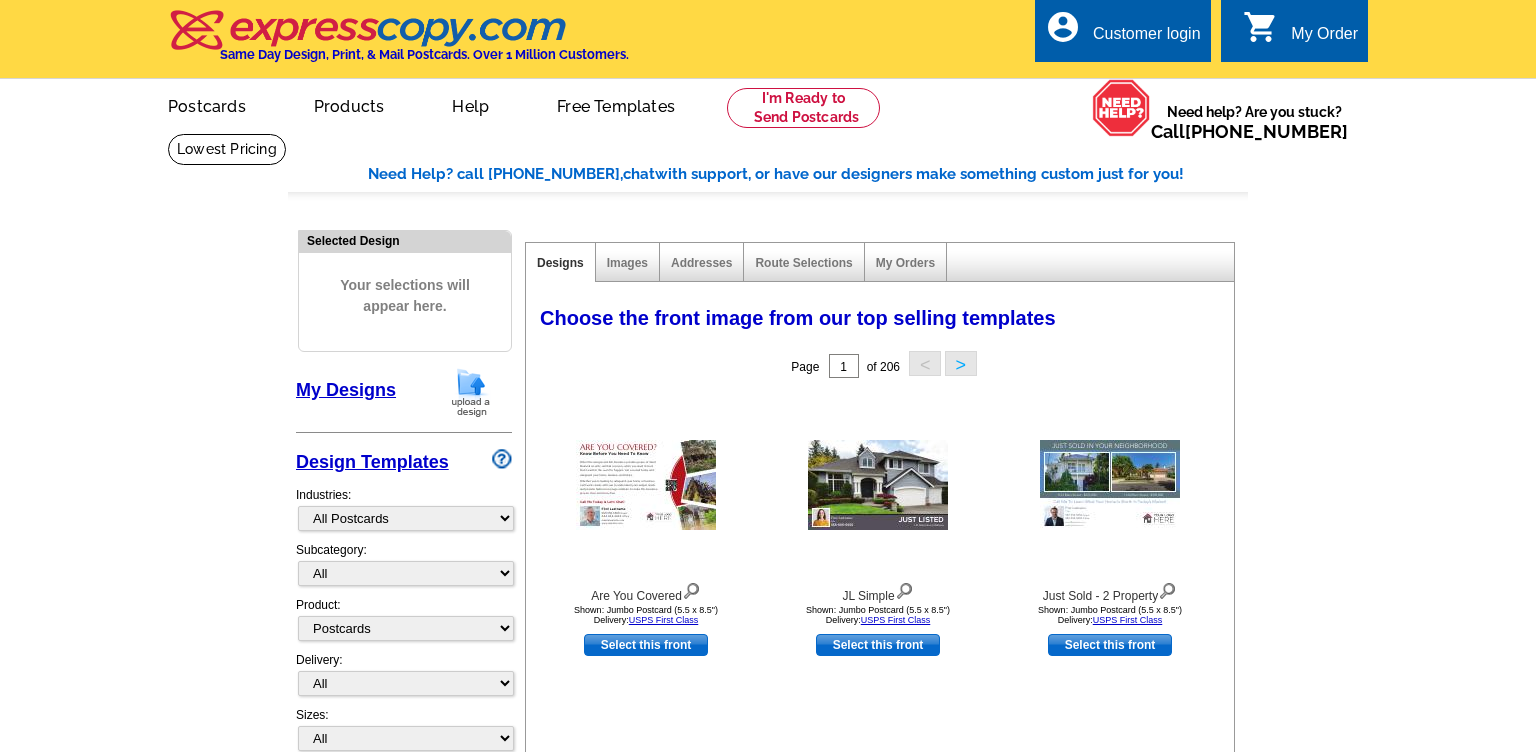 select on "971" 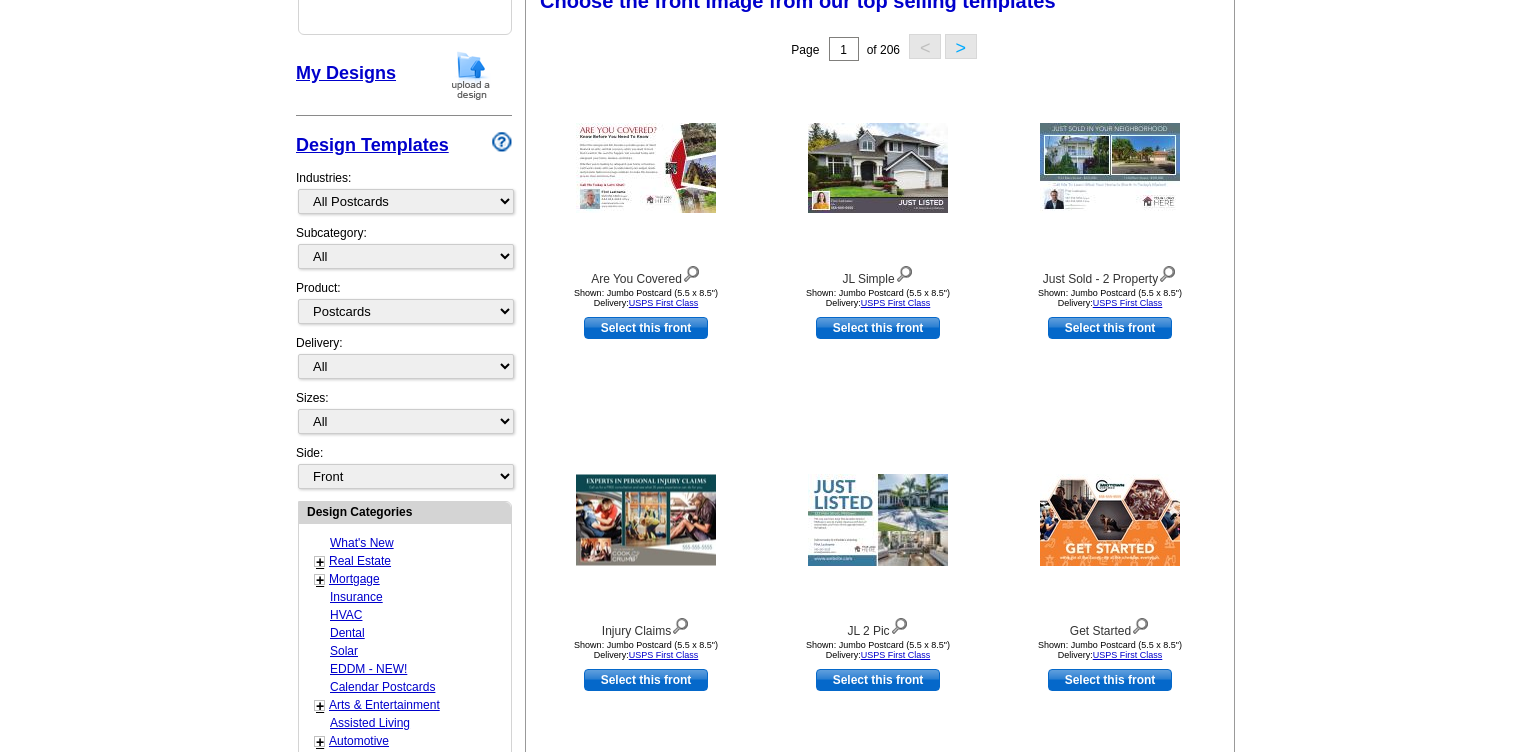 scroll, scrollTop: 0, scrollLeft: 0, axis: both 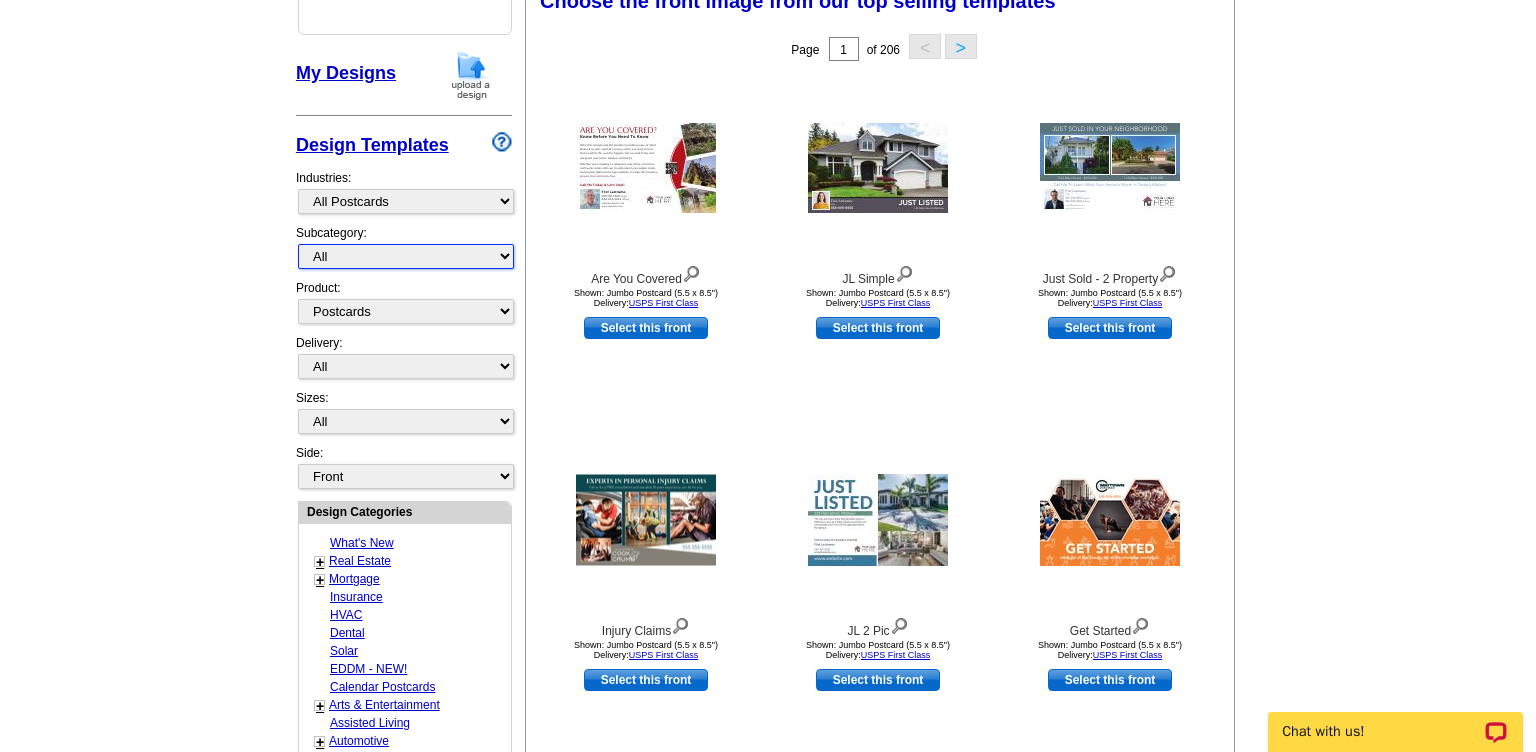click on "All" at bounding box center [406, 256] 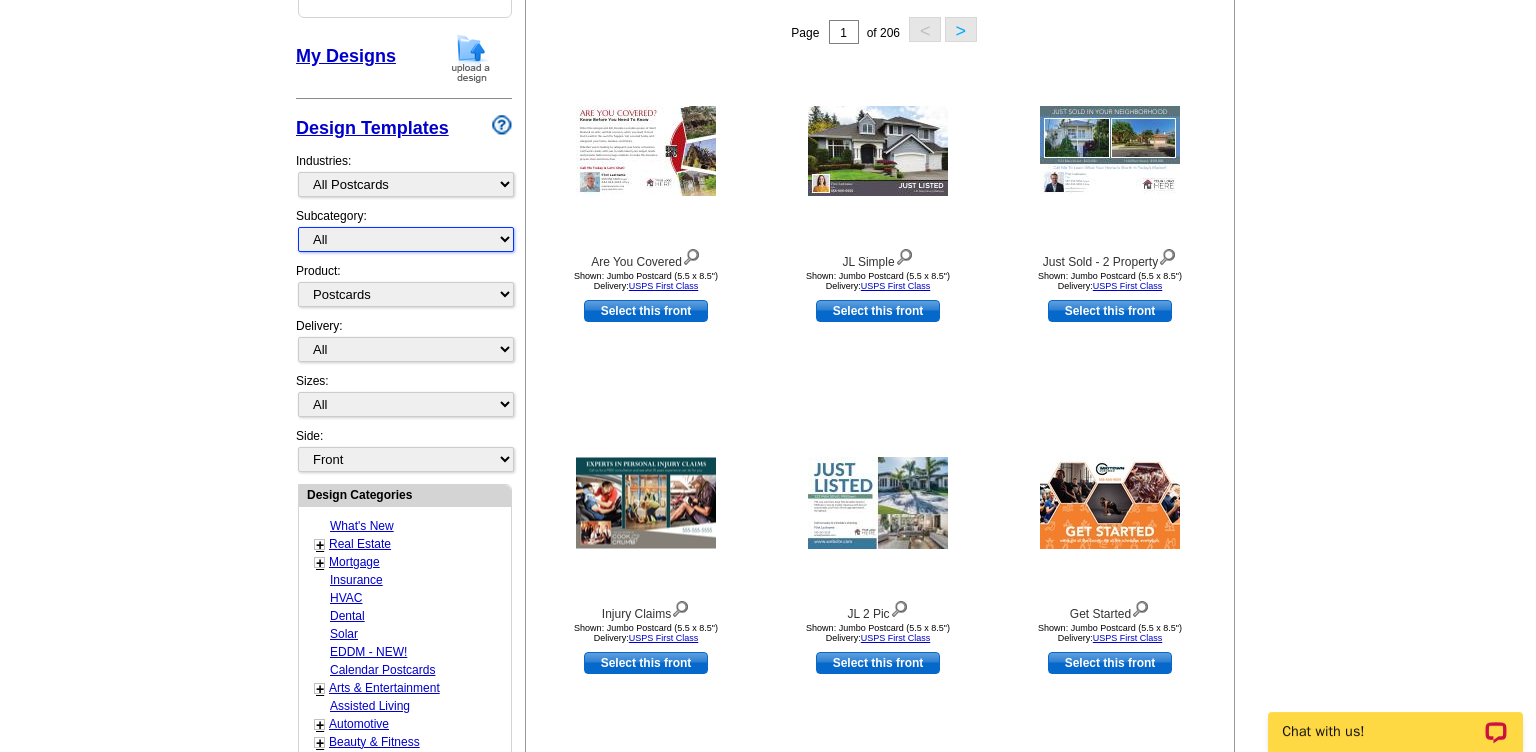 scroll, scrollTop: 633, scrollLeft: 0, axis: vertical 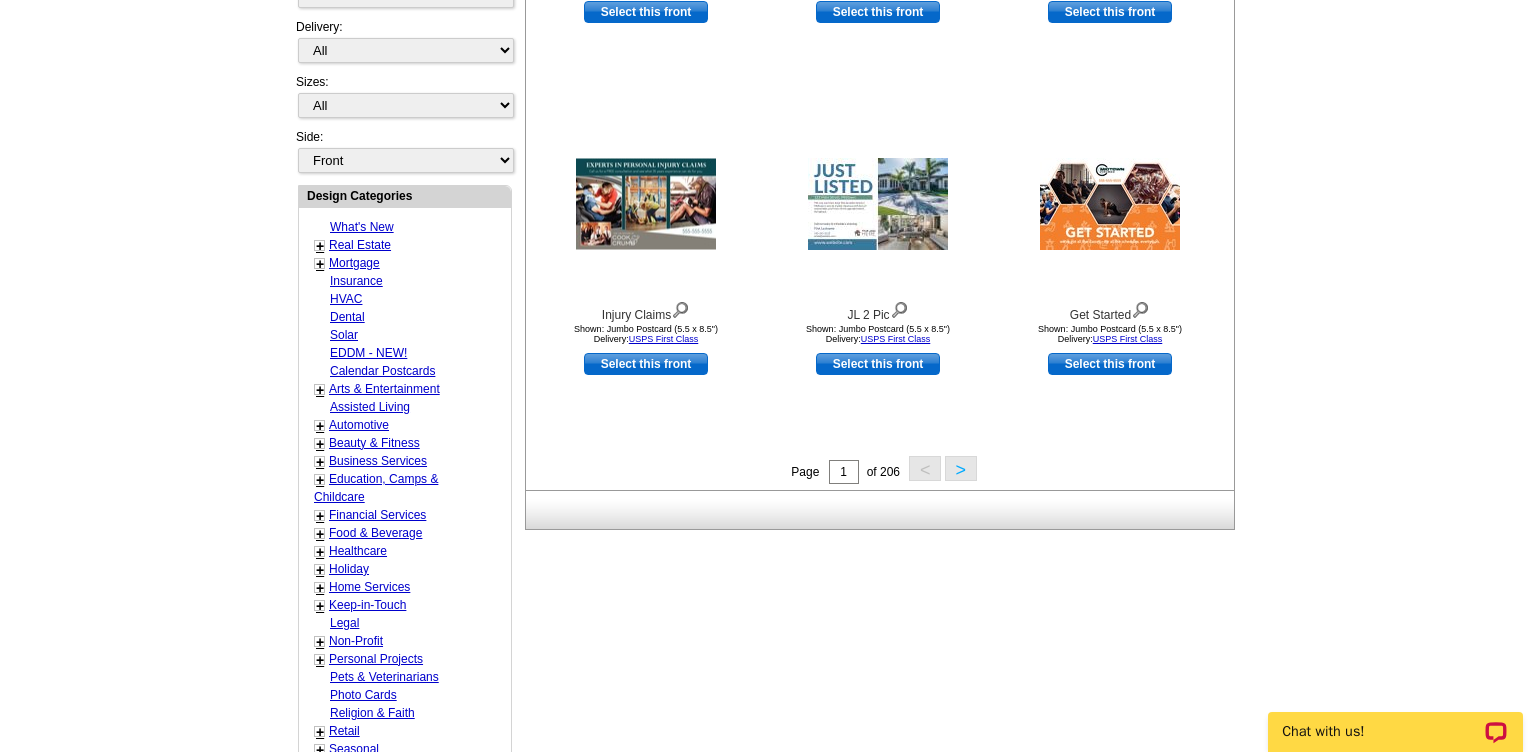 click on "Real Estate" at bounding box center (360, 245) 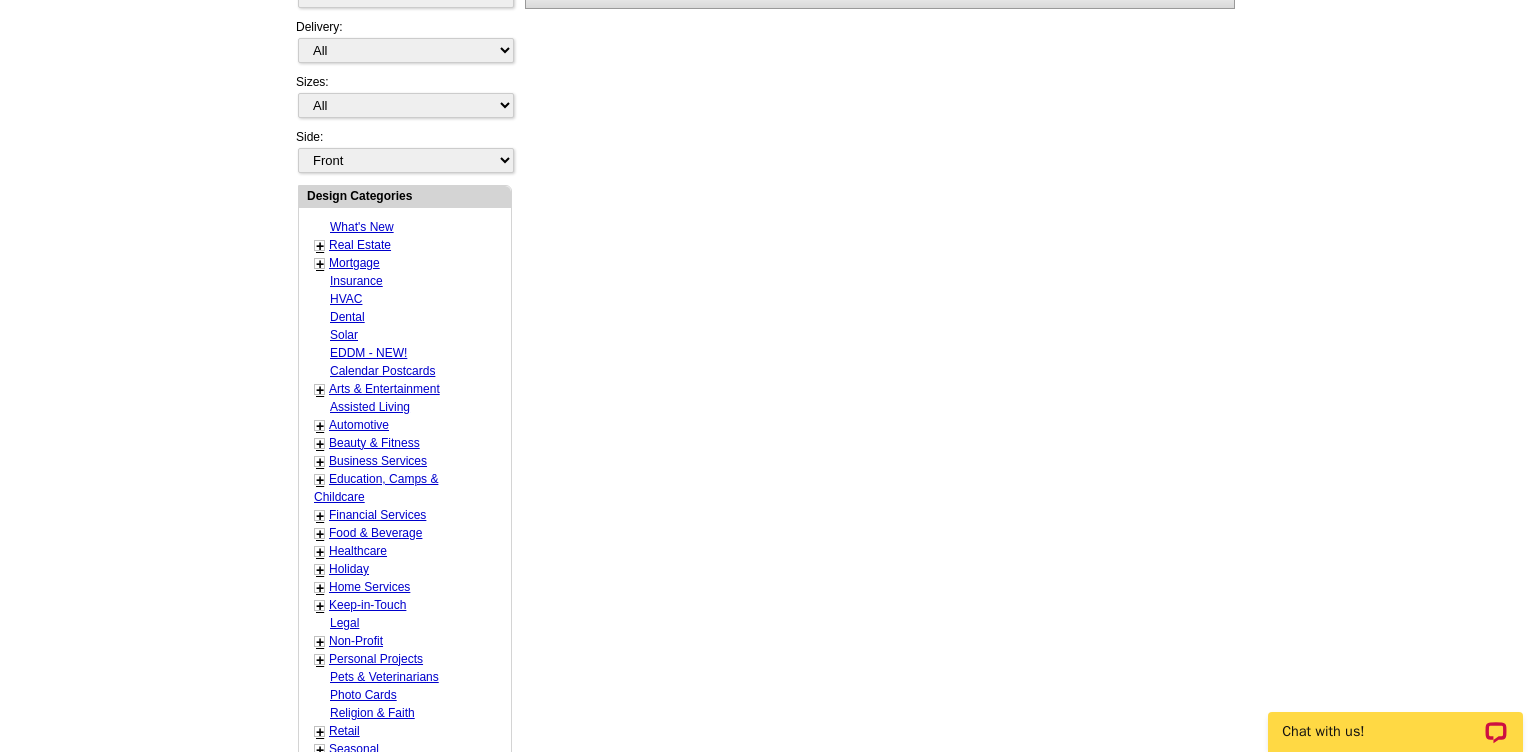 select on "785" 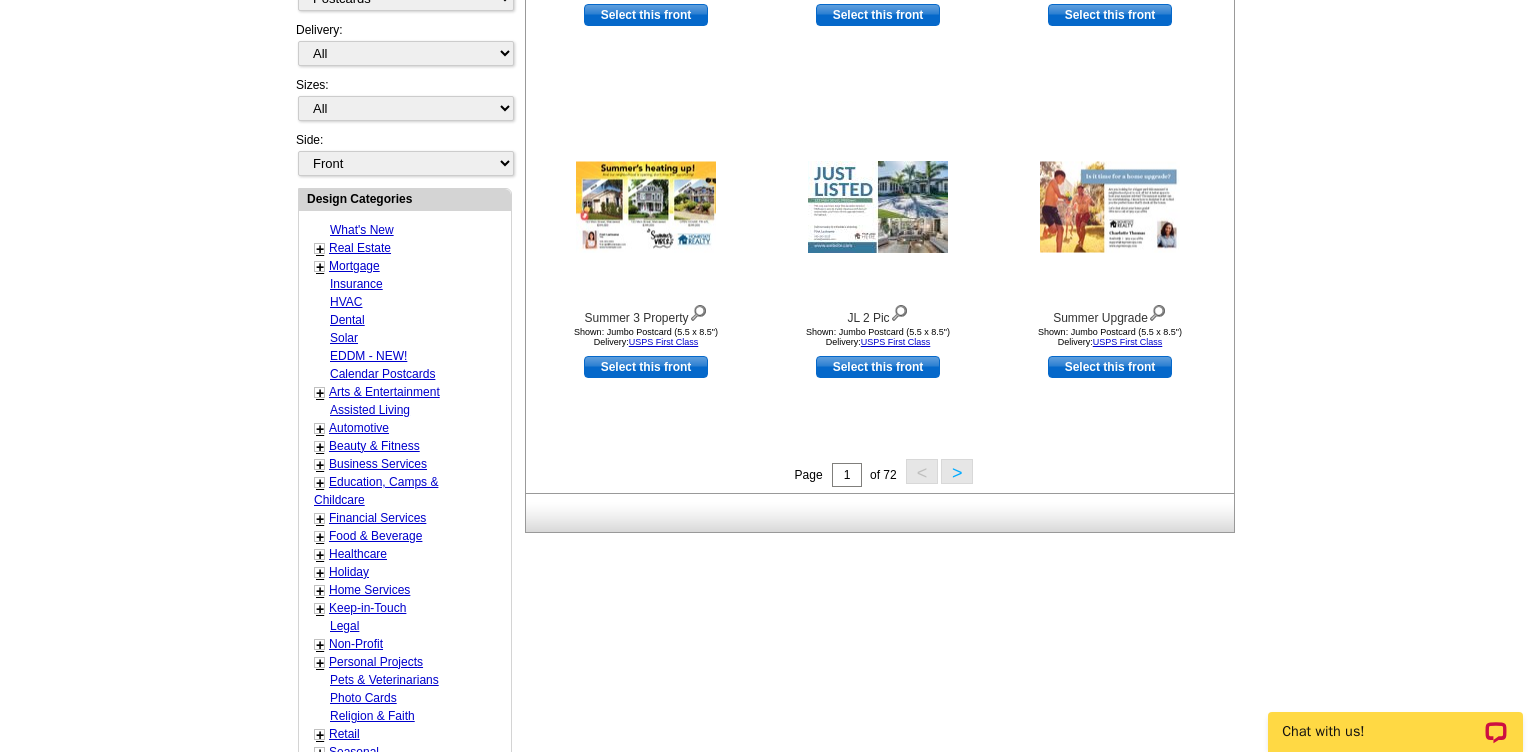 scroll, scrollTop: 717, scrollLeft: 0, axis: vertical 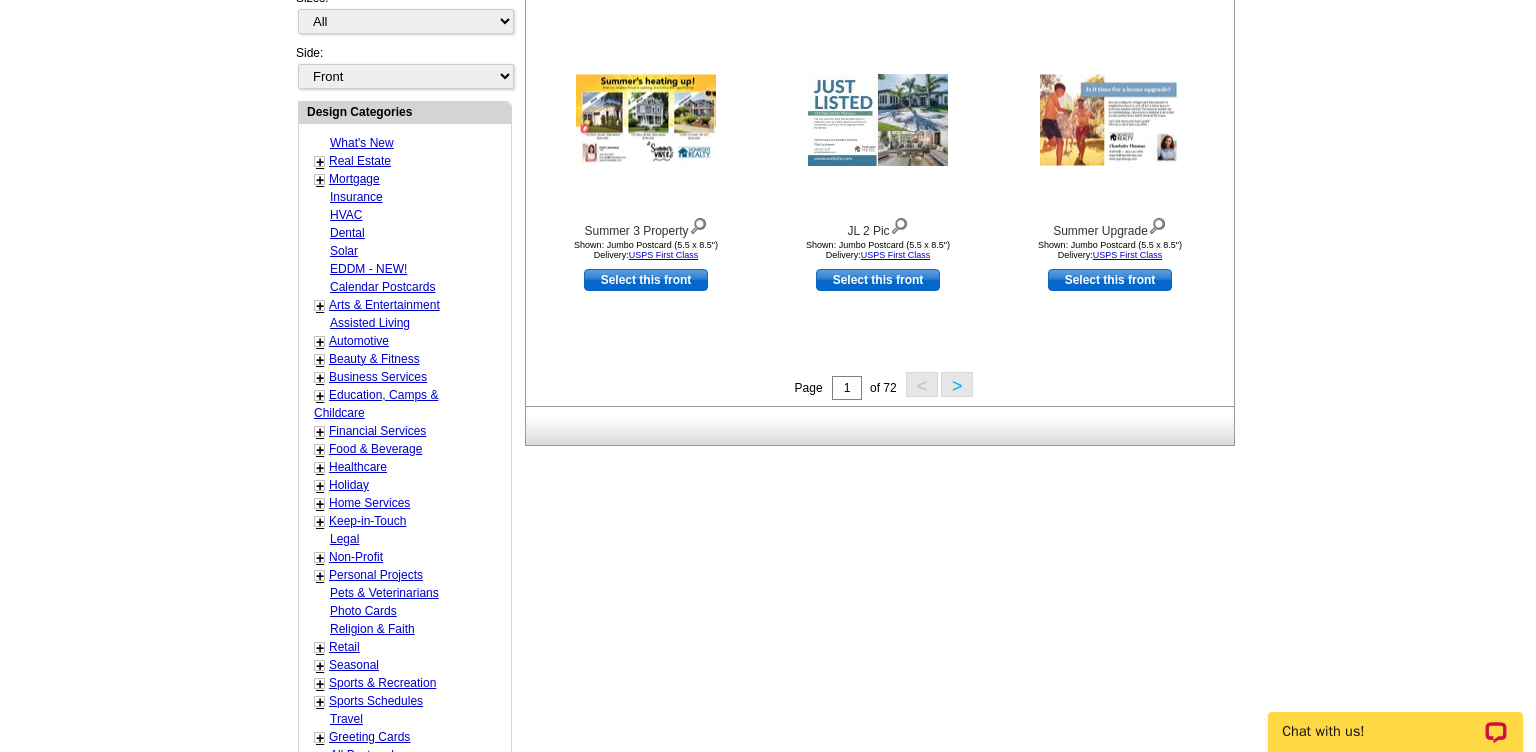 click on ">" at bounding box center [957, 384] 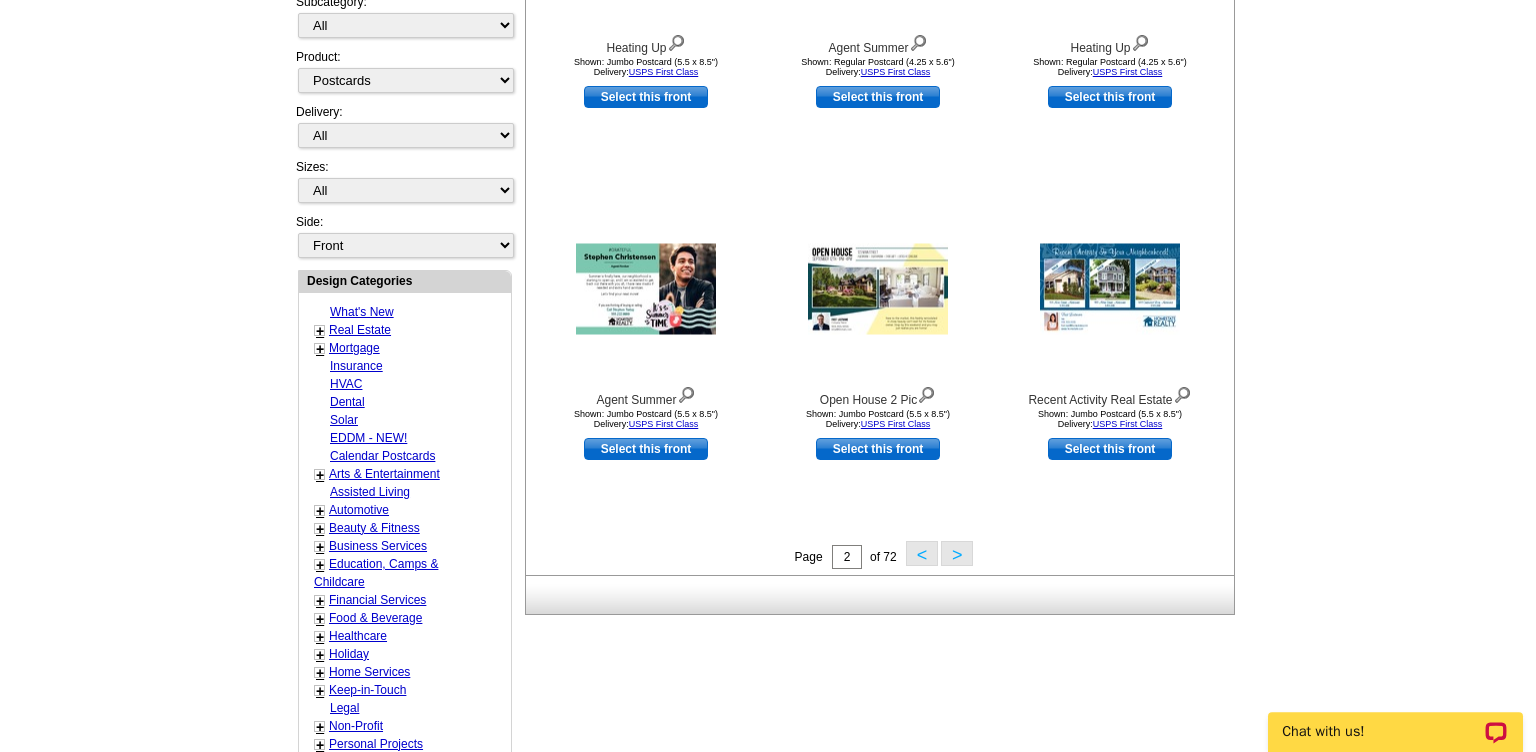 scroll, scrollTop: 612, scrollLeft: 0, axis: vertical 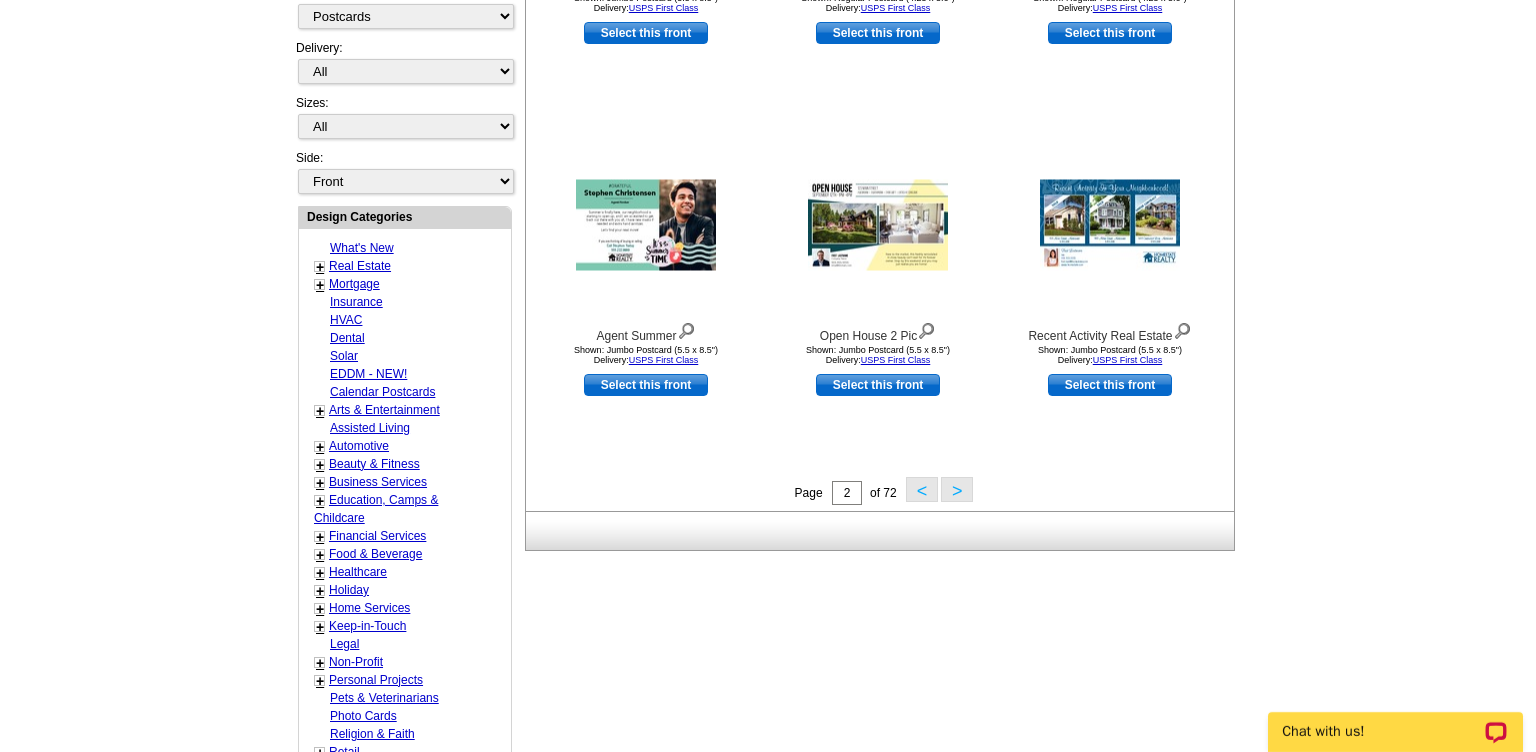 click on ">" at bounding box center (957, 489) 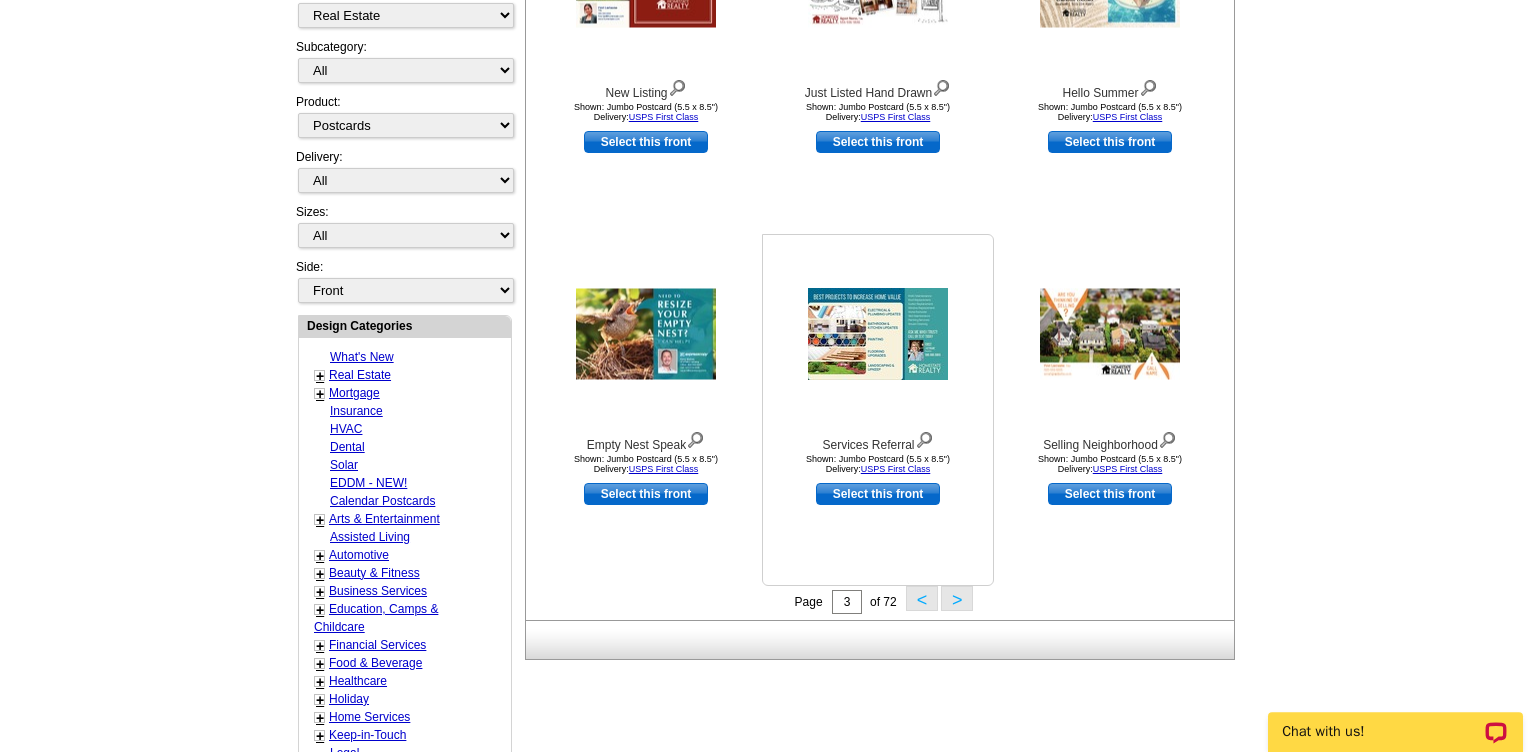 scroll, scrollTop: 612, scrollLeft: 0, axis: vertical 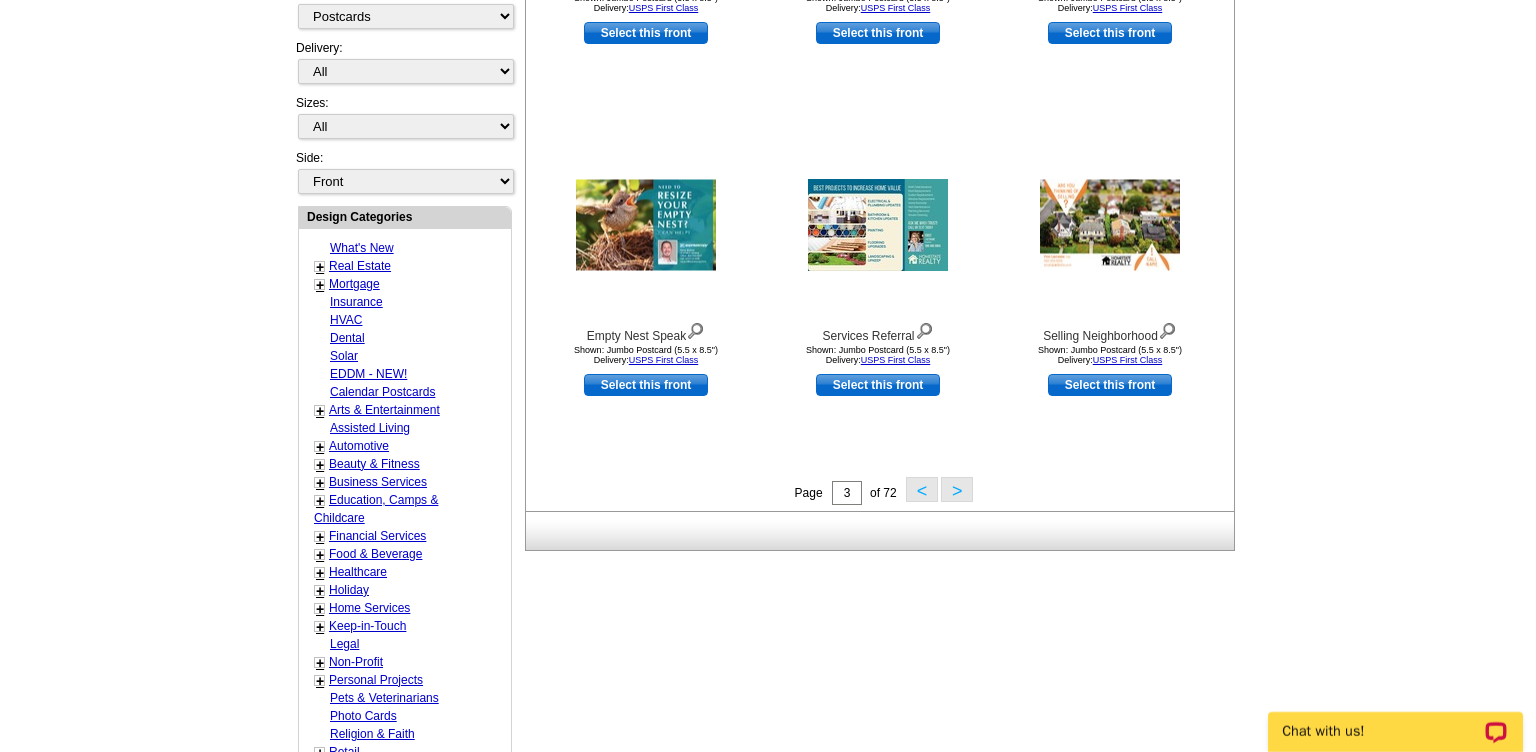 click on ">" at bounding box center [957, 489] 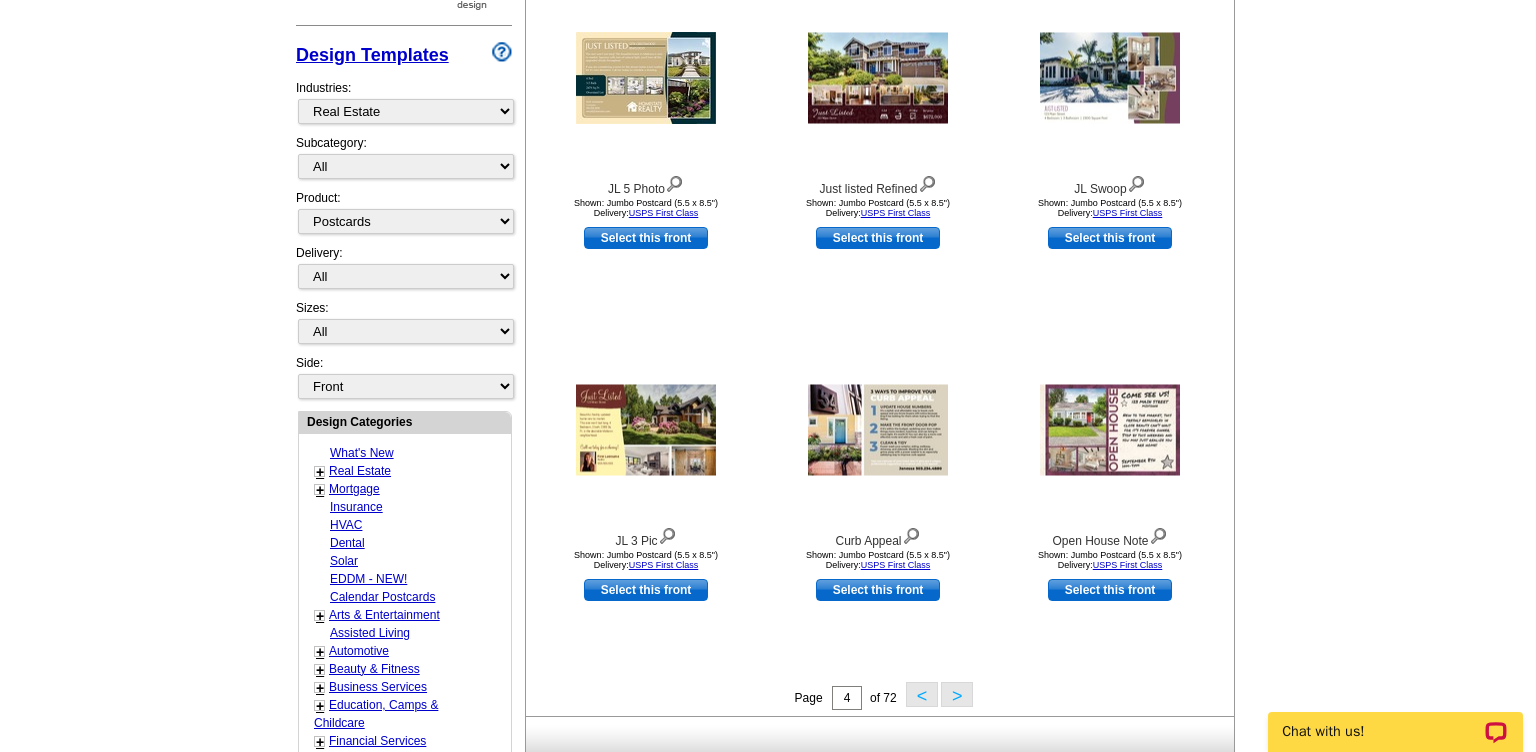 scroll, scrollTop: 506, scrollLeft: 0, axis: vertical 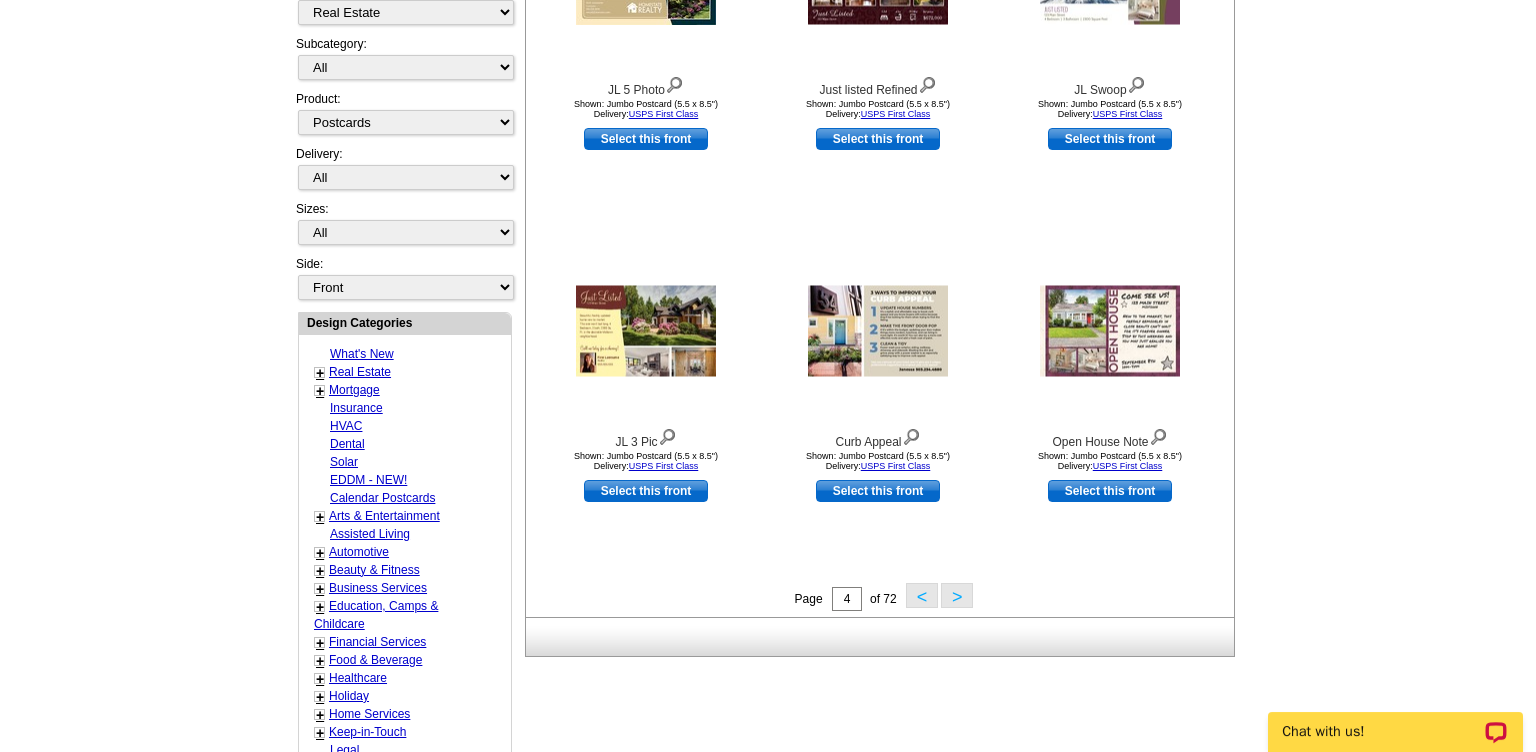 click on ">" at bounding box center (957, 595) 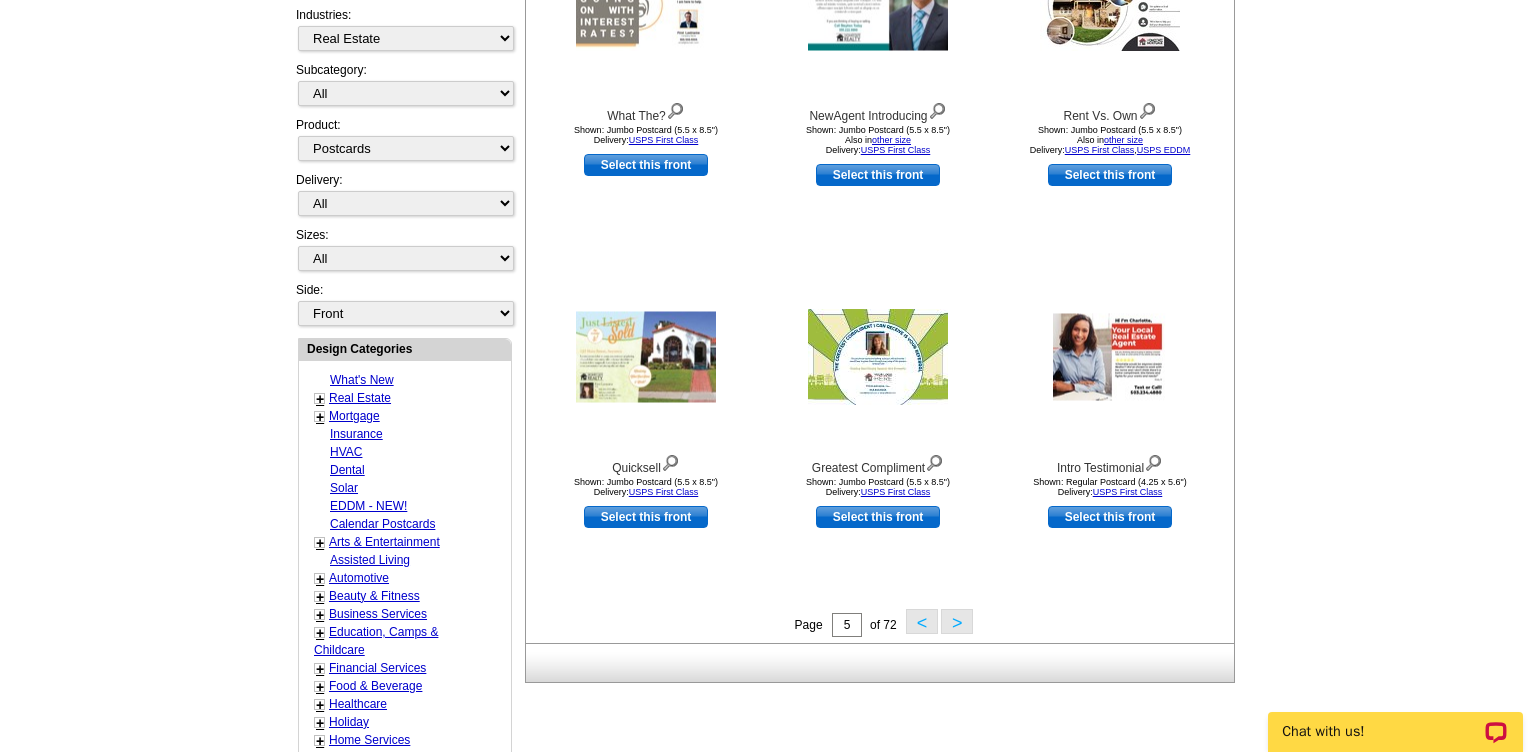 scroll, scrollTop: 717, scrollLeft: 0, axis: vertical 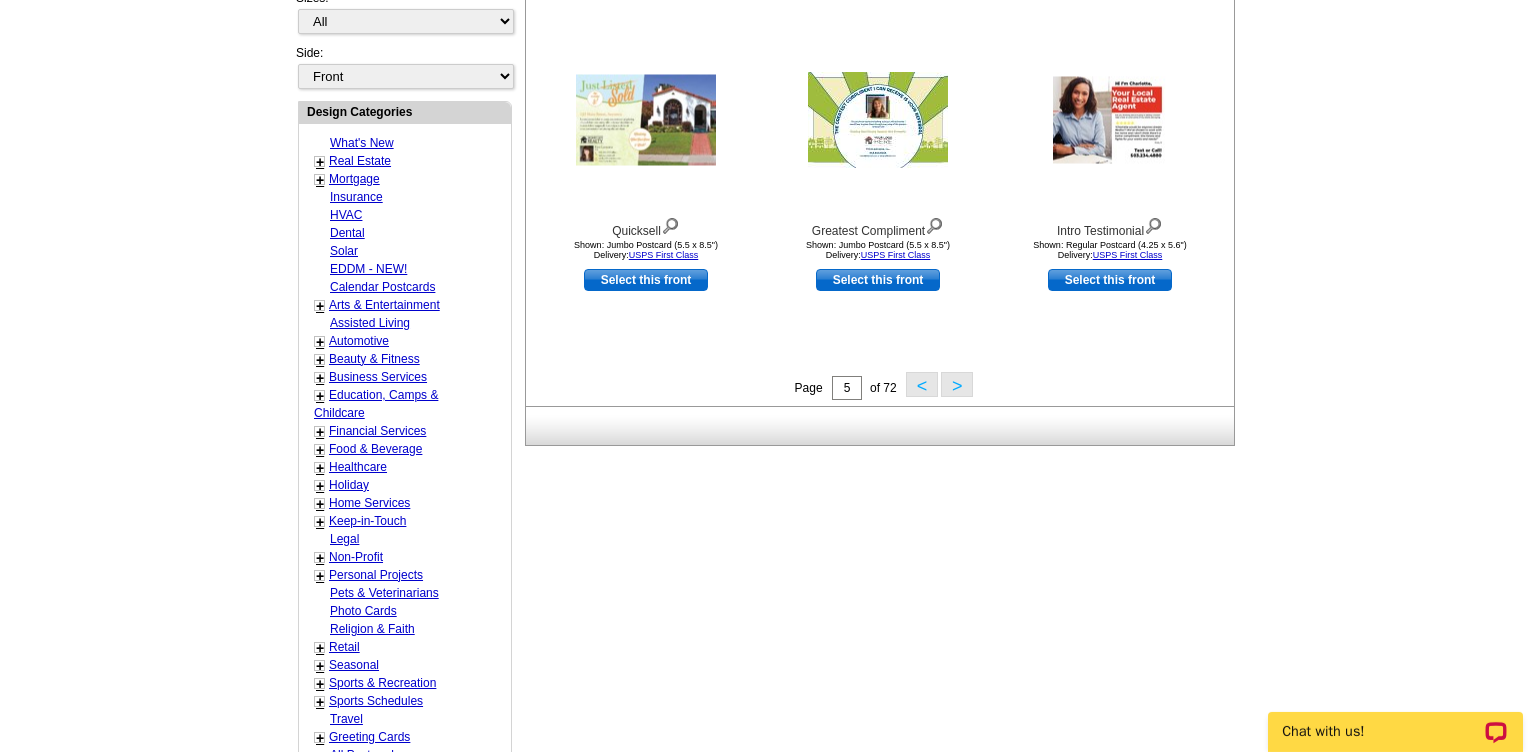 click on ">" at bounding box center [957, 384] 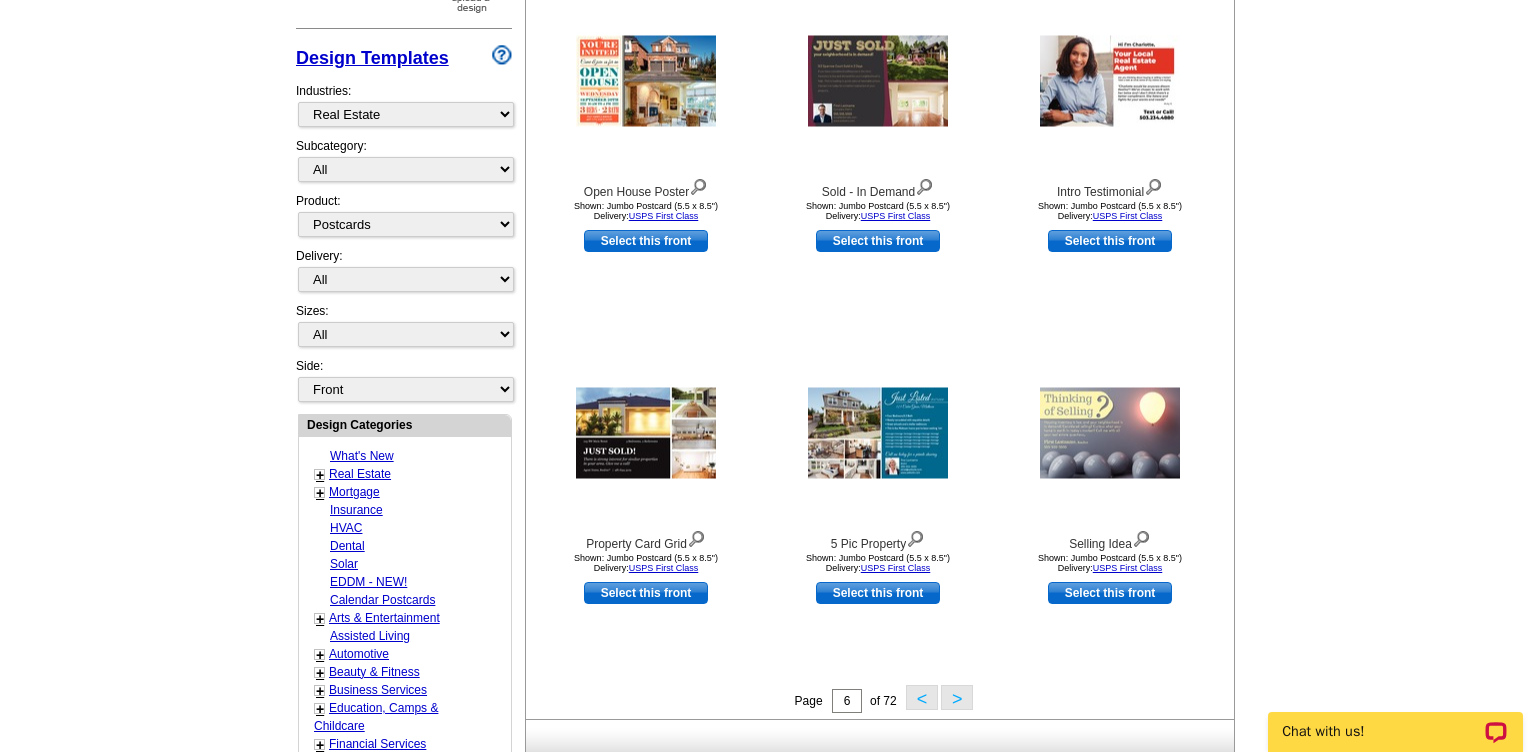 scroll, scrollTop: 506, scrollLeft: 0, axis: vertical 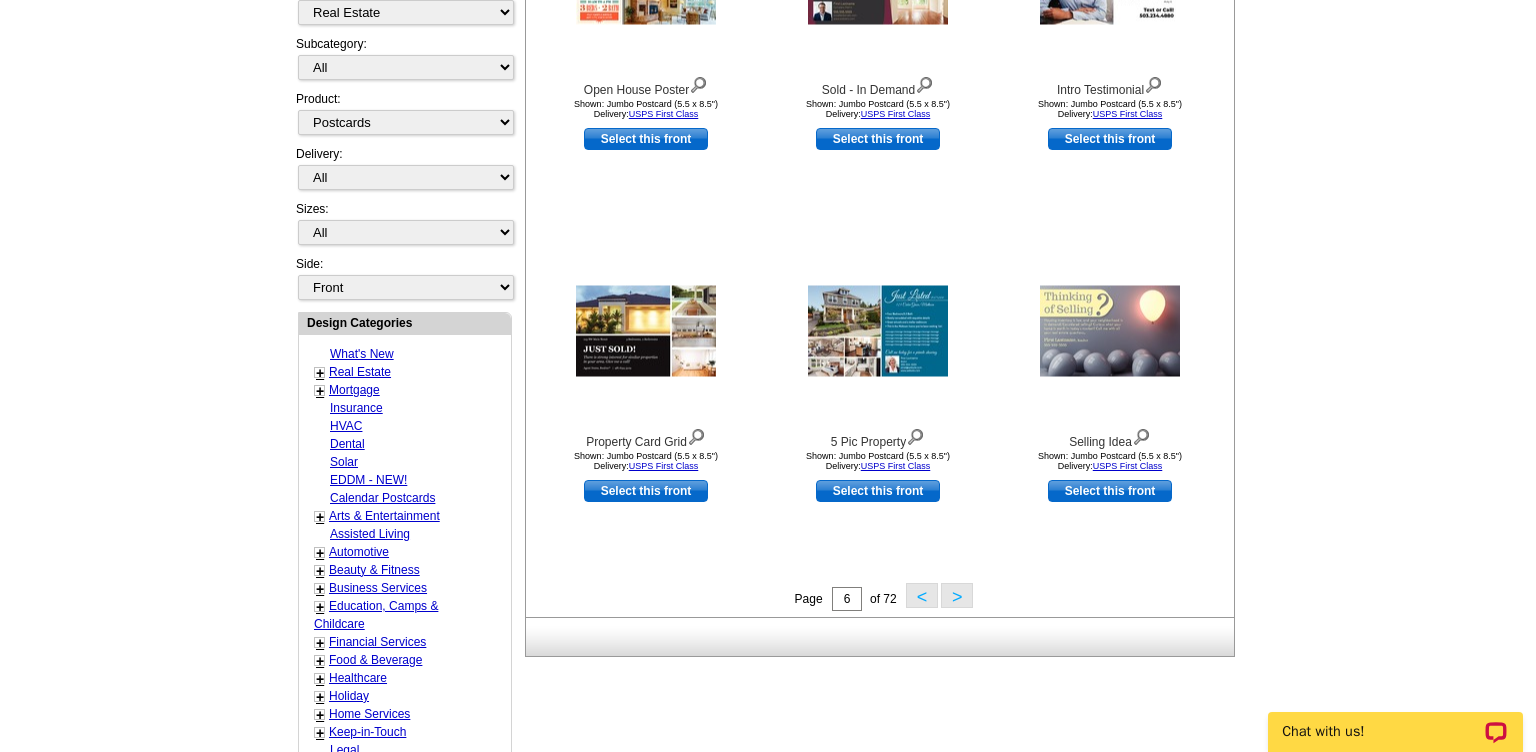 click on "+" at bounding box center [320, 373] 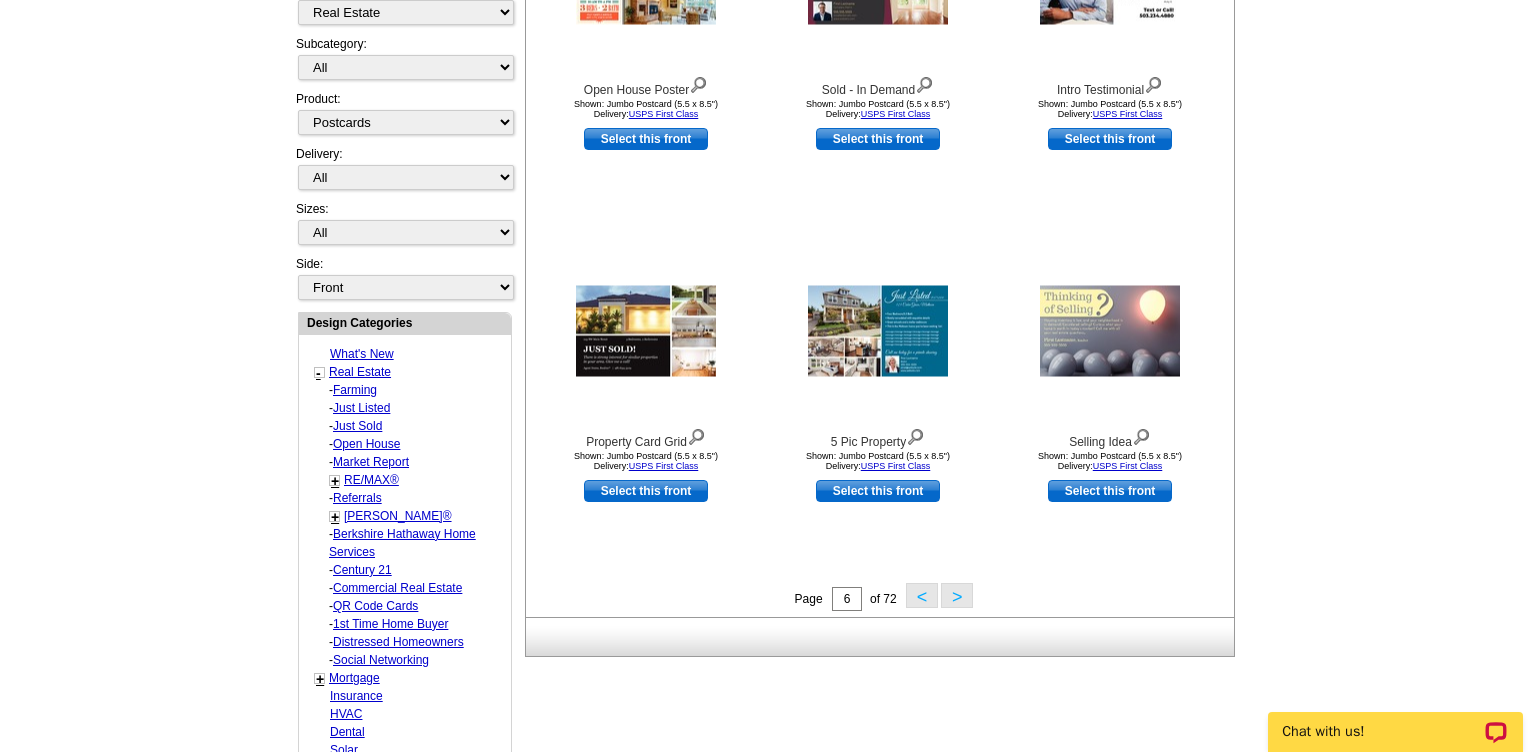 click on "Farming" at bounding box center [355, 390] 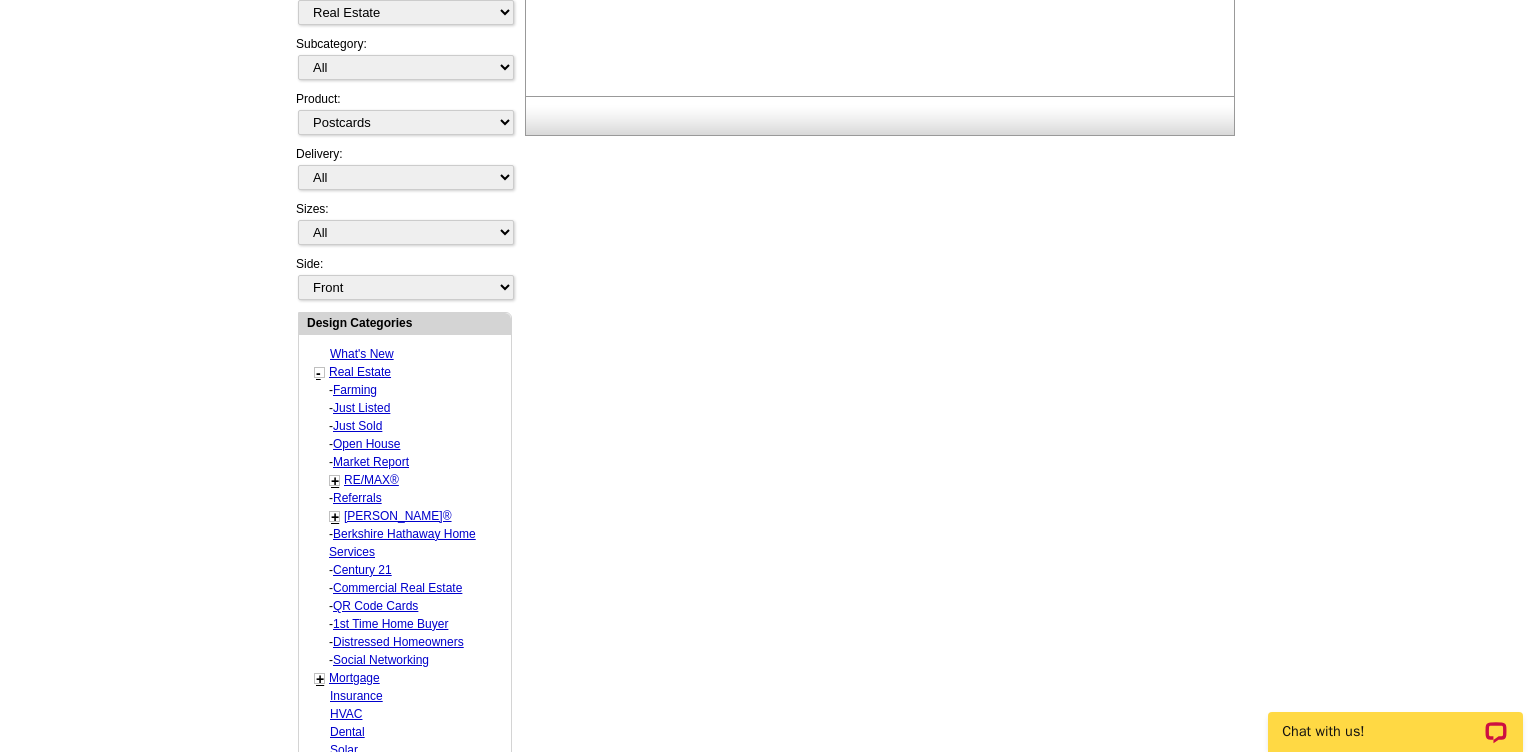 select on "1208" 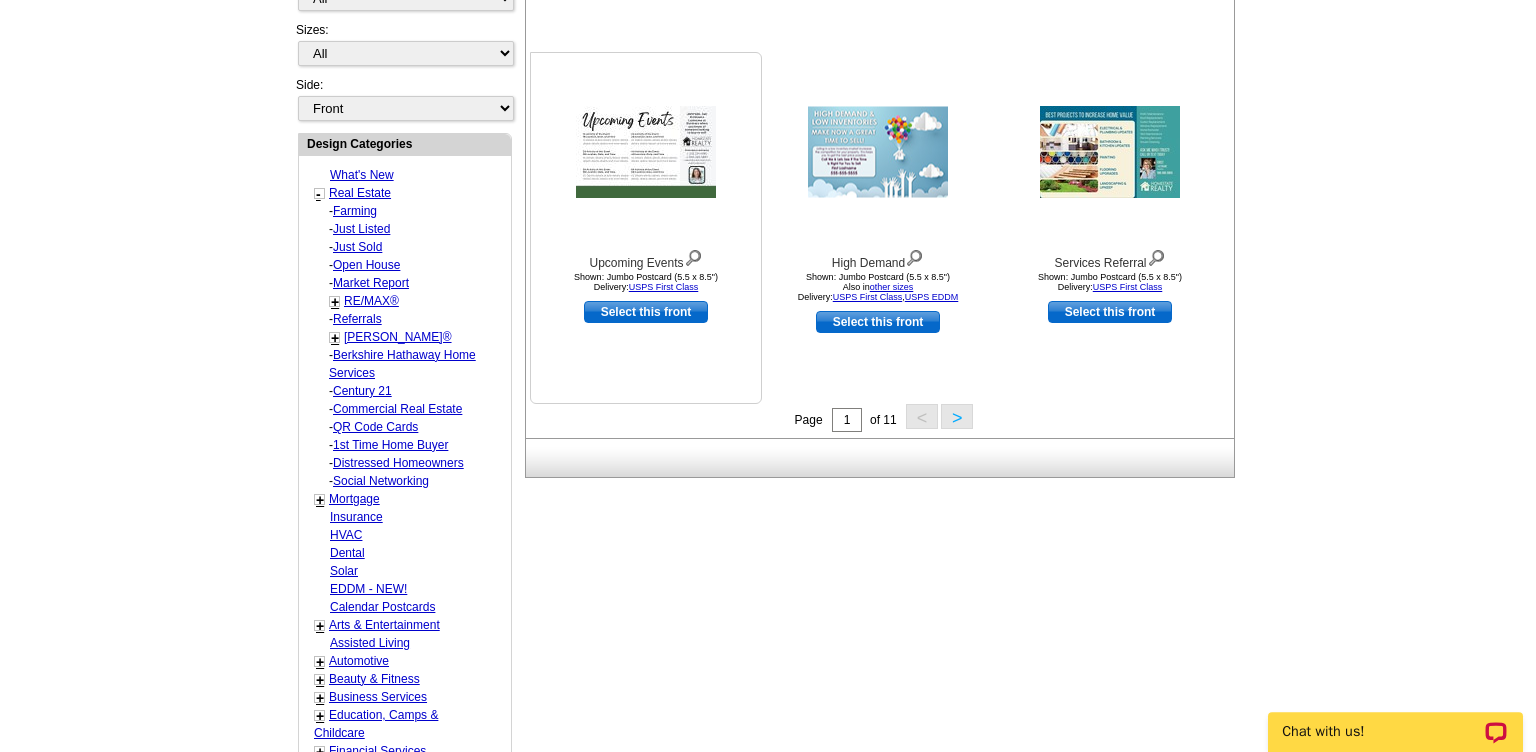 scroll, scrollTop: 717, scrollLeft: 0, axis: vertical 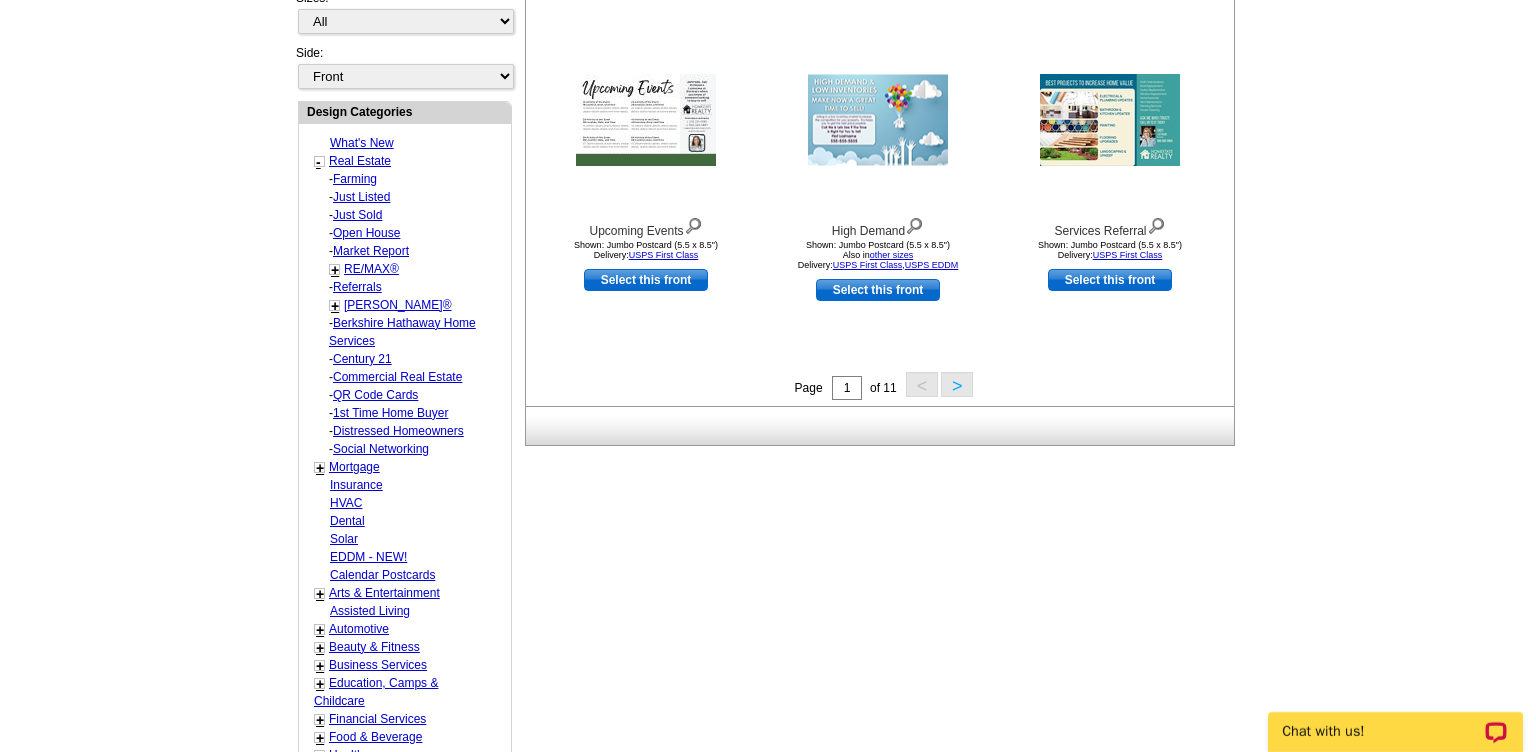 click on ">" at bounding box center (957, 384) 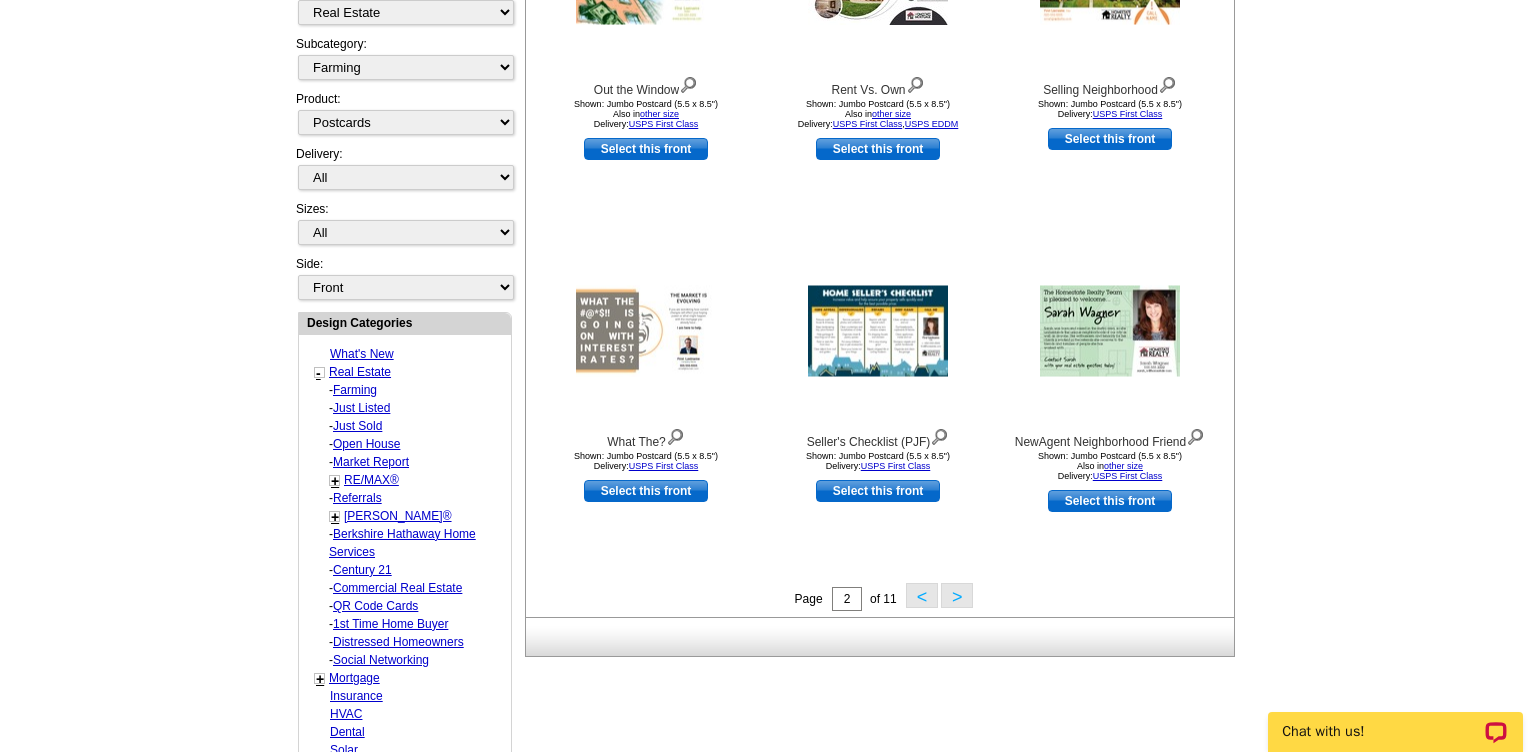 scroll, scrollTop: 717, scrollLeft: 0, axis: vertical 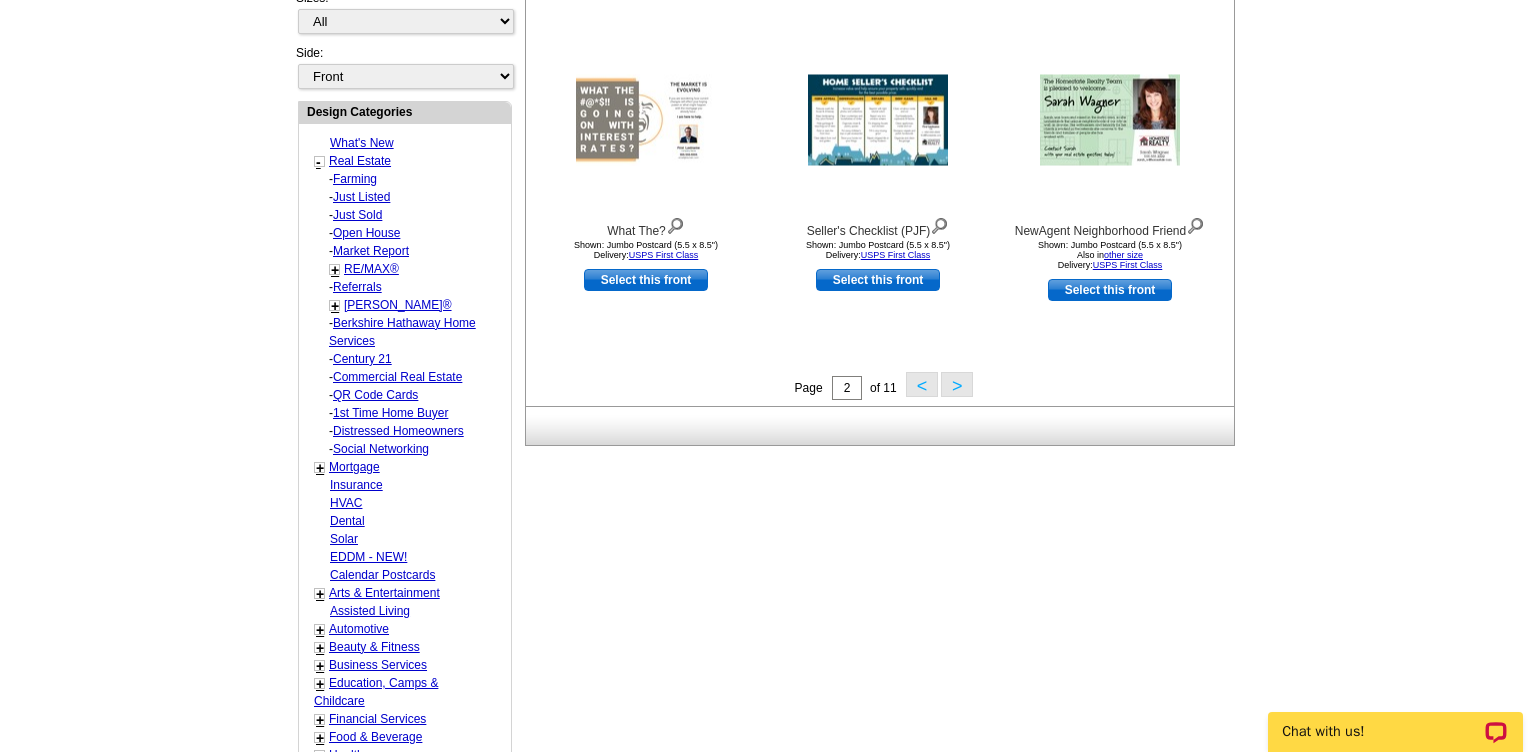 click on ">" at bounding box center [957, 384] 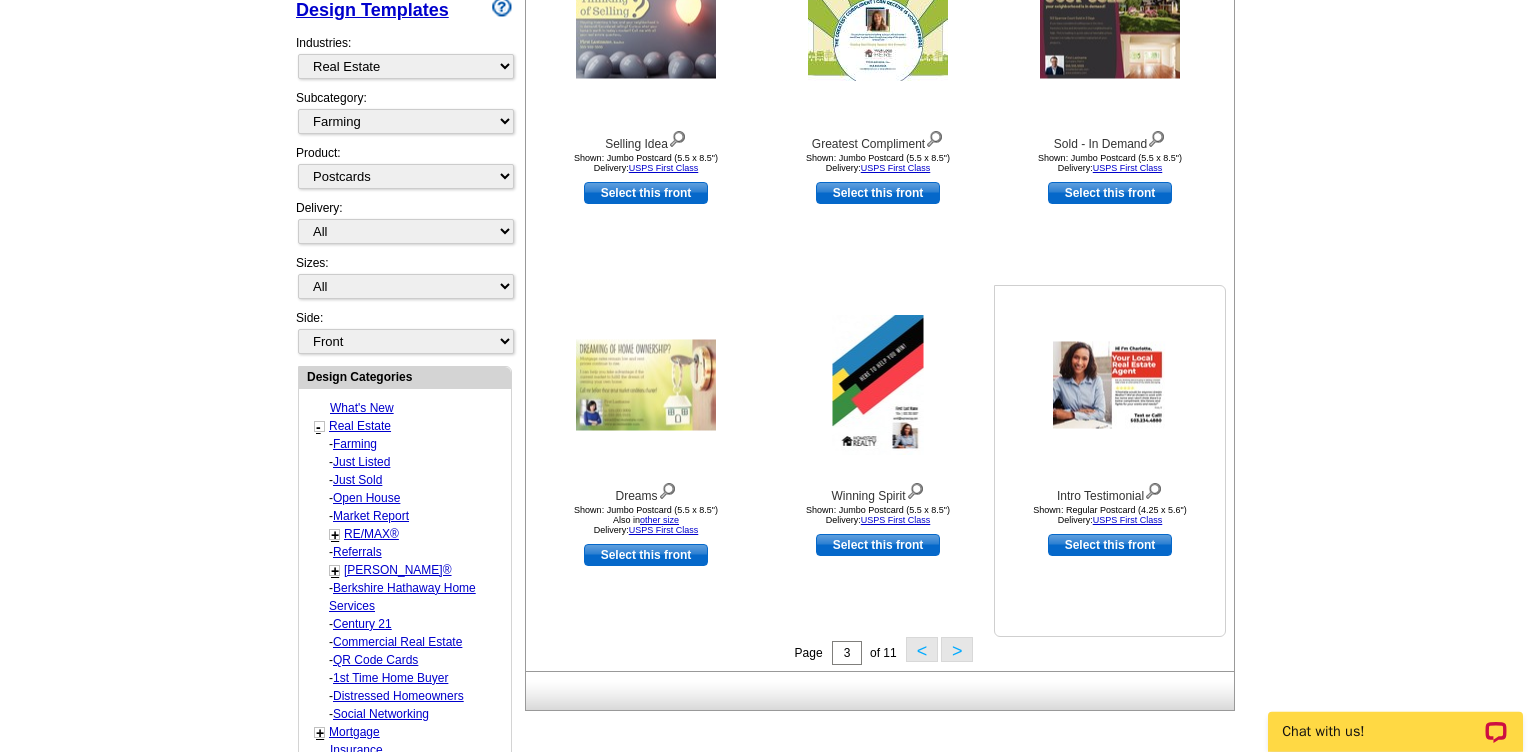 scroll, scrollTop: 506, scrollLeft: 0, axis: vertical 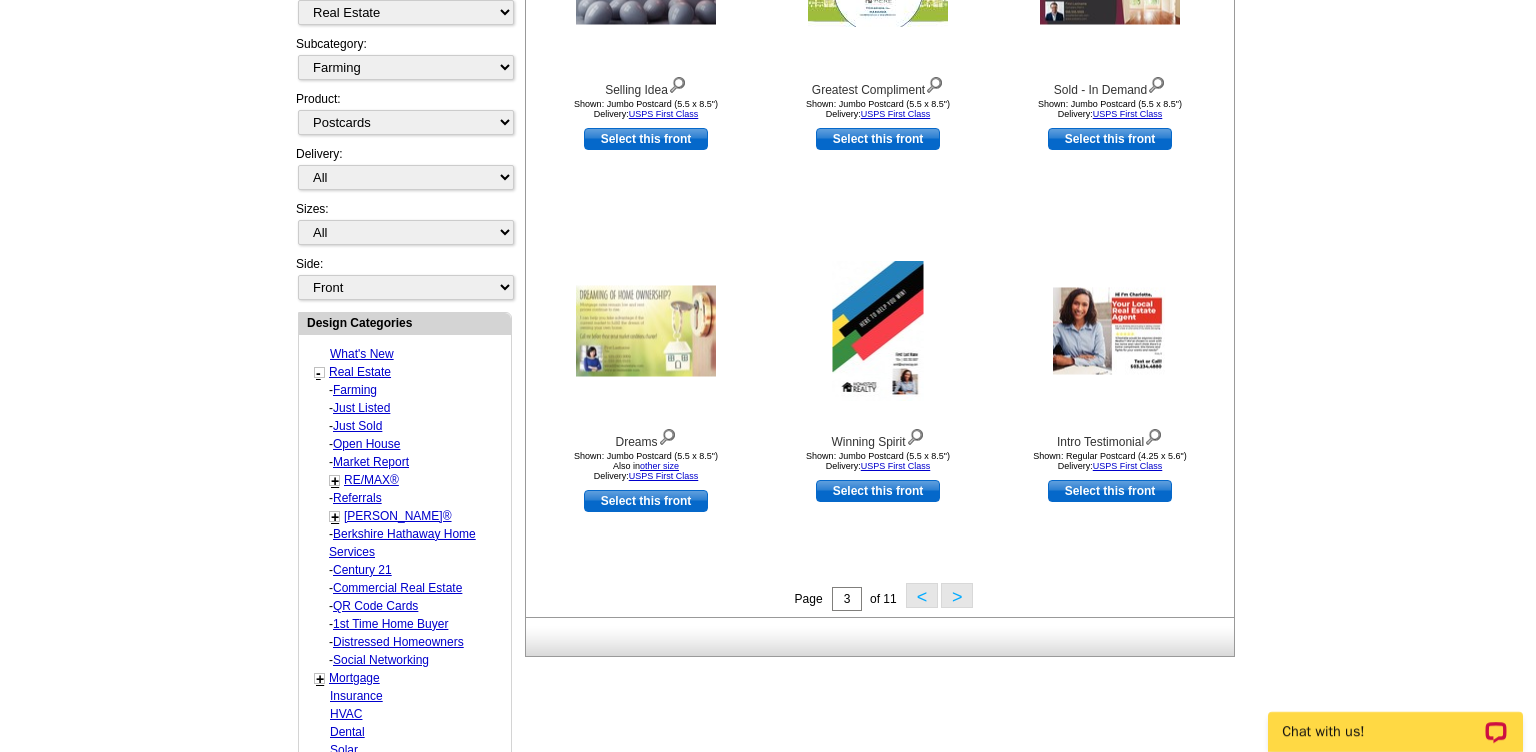 click on ">" at bounding box center [957, 595] 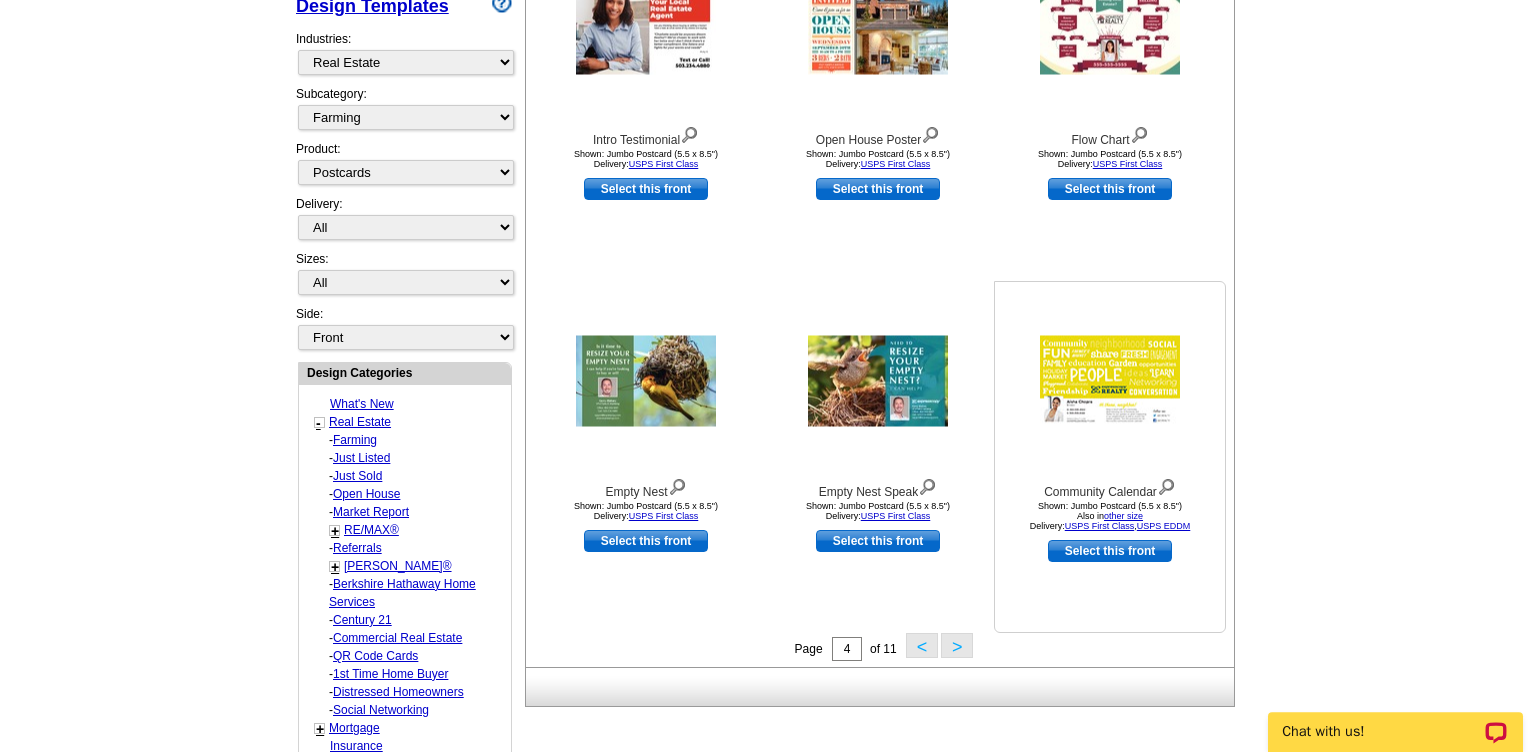 scroll, scrollTop: 506, scrollLeft: 0, axis: vertical 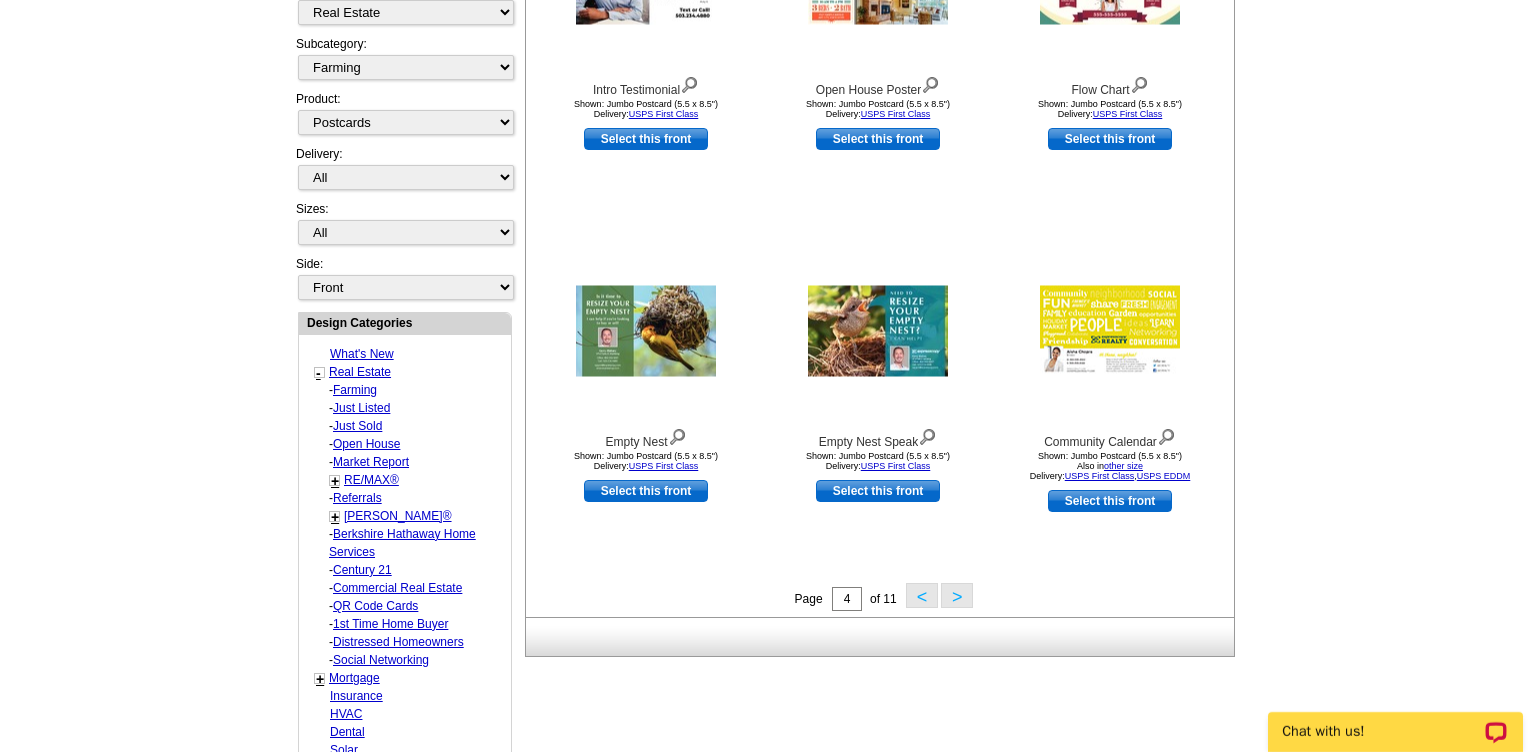 click on ">" at bounding box center (957, 595) 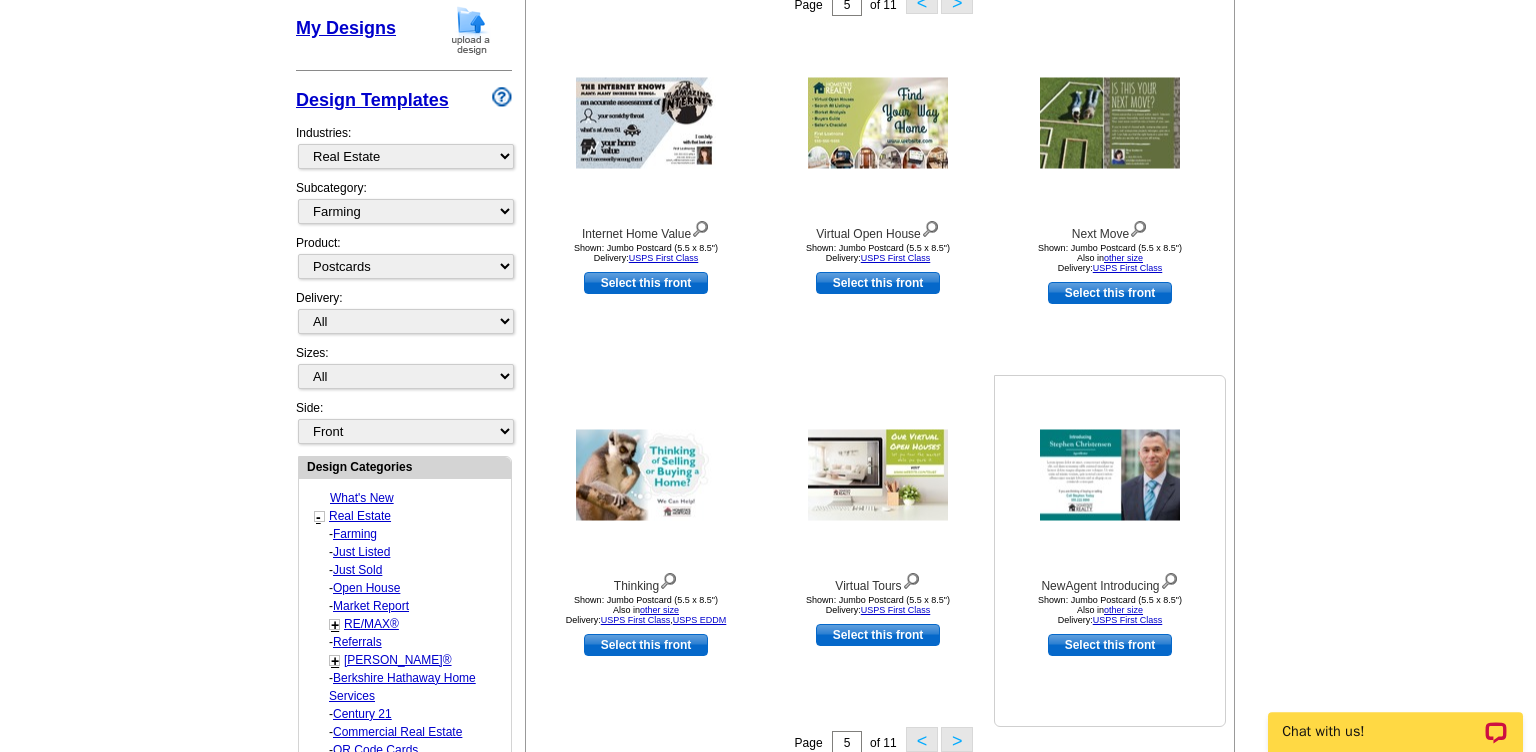 scroll, scrollTop: 506, scrollLeft: 0, axis: vertical 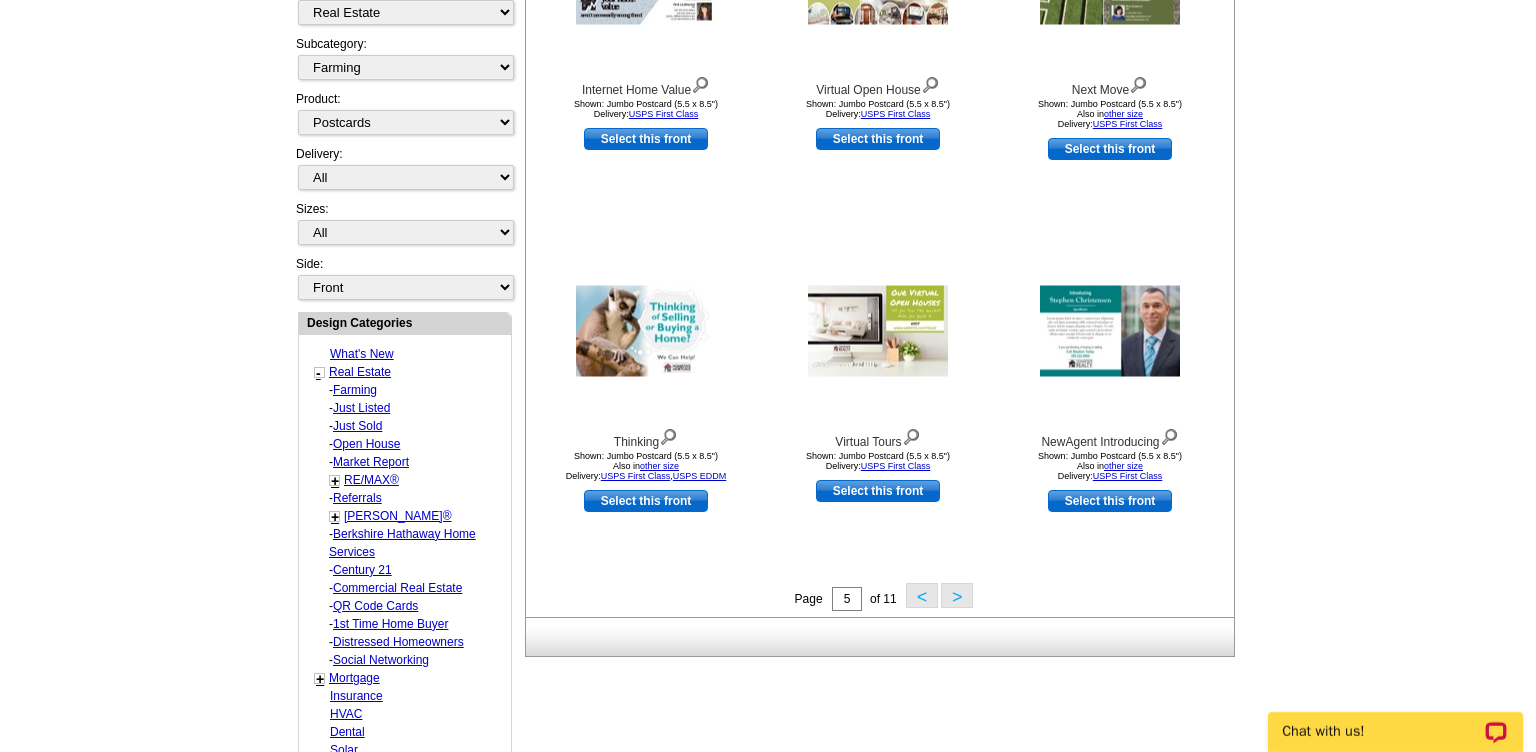 click on ">" at bounding box center (957, 595) 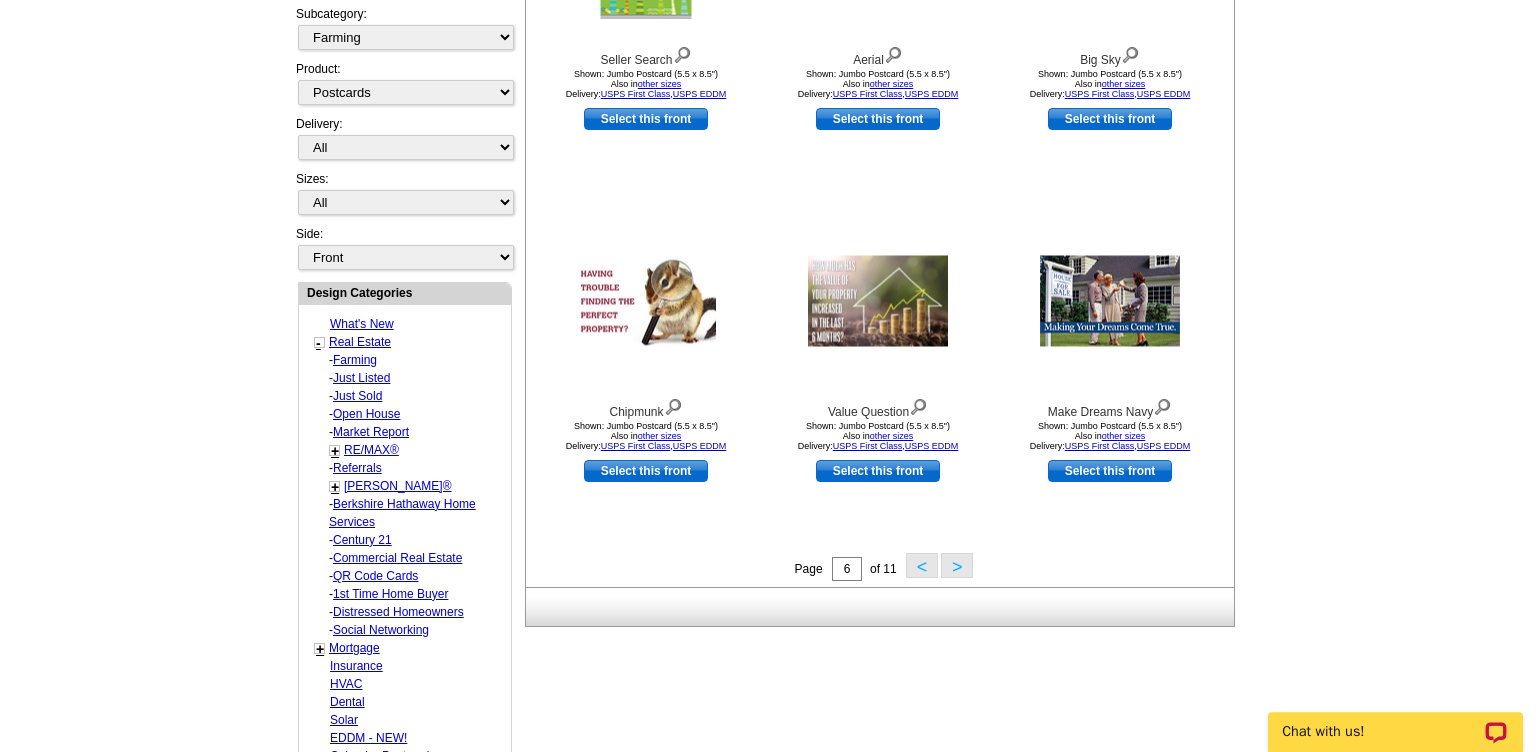 scroll, scrollTop: 717, scrollLeft: 0, axis: vertical 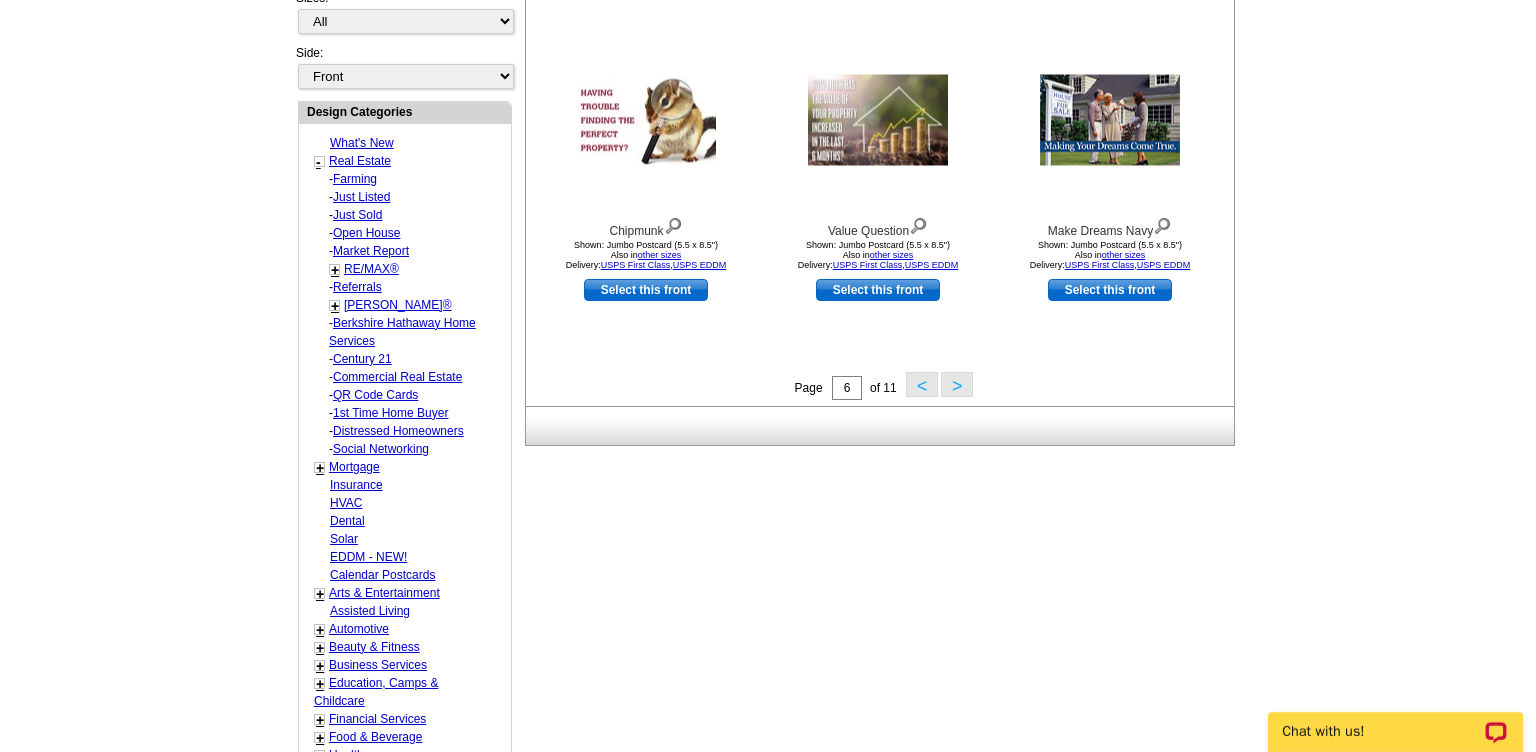 click on ">" at bounding box center [957, 384] 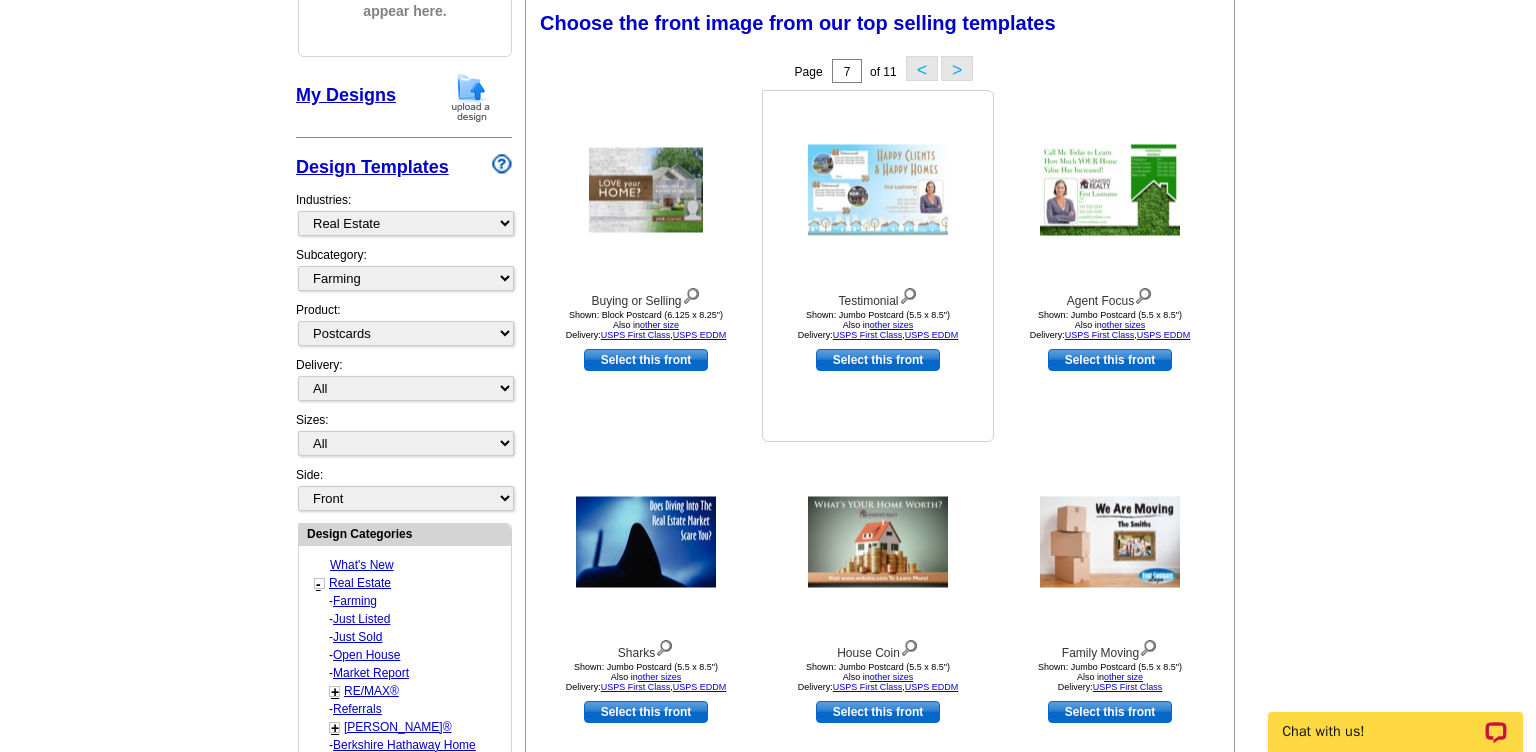 scroll, scrollTop: 0, scrollLeft: 0, axis: both 